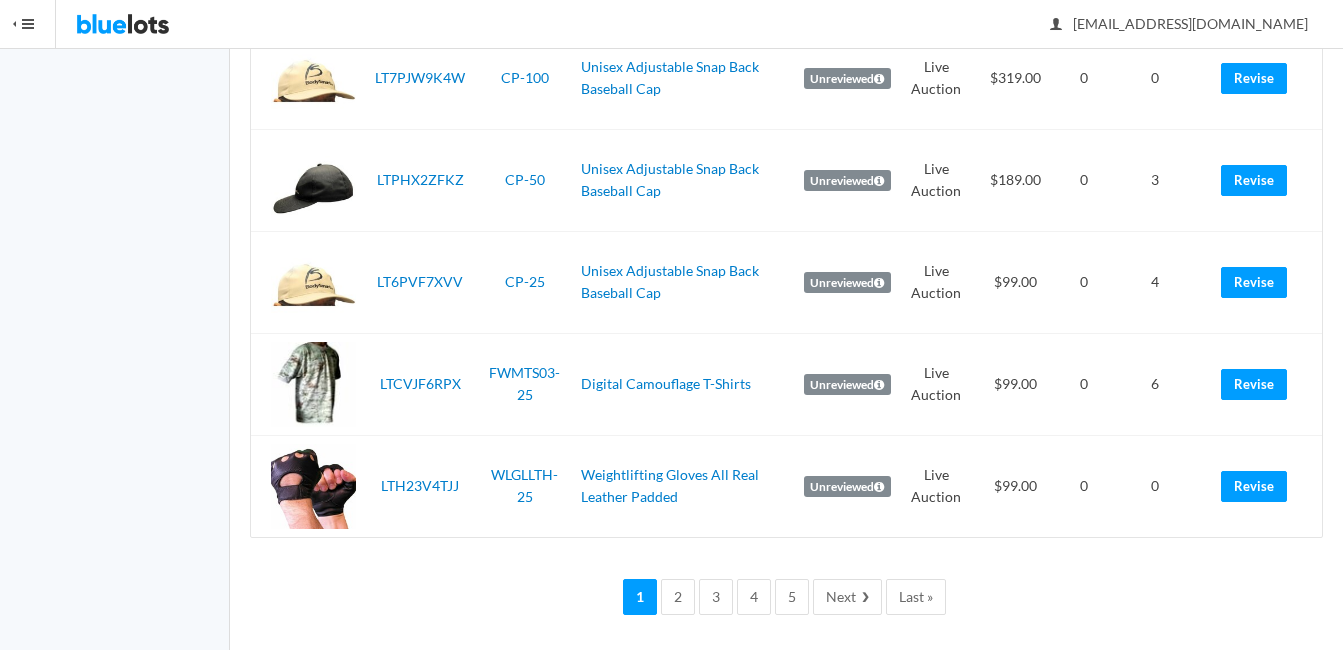 scroll, scrollTop: 5016, scrollLeft: 0, axis: vertical 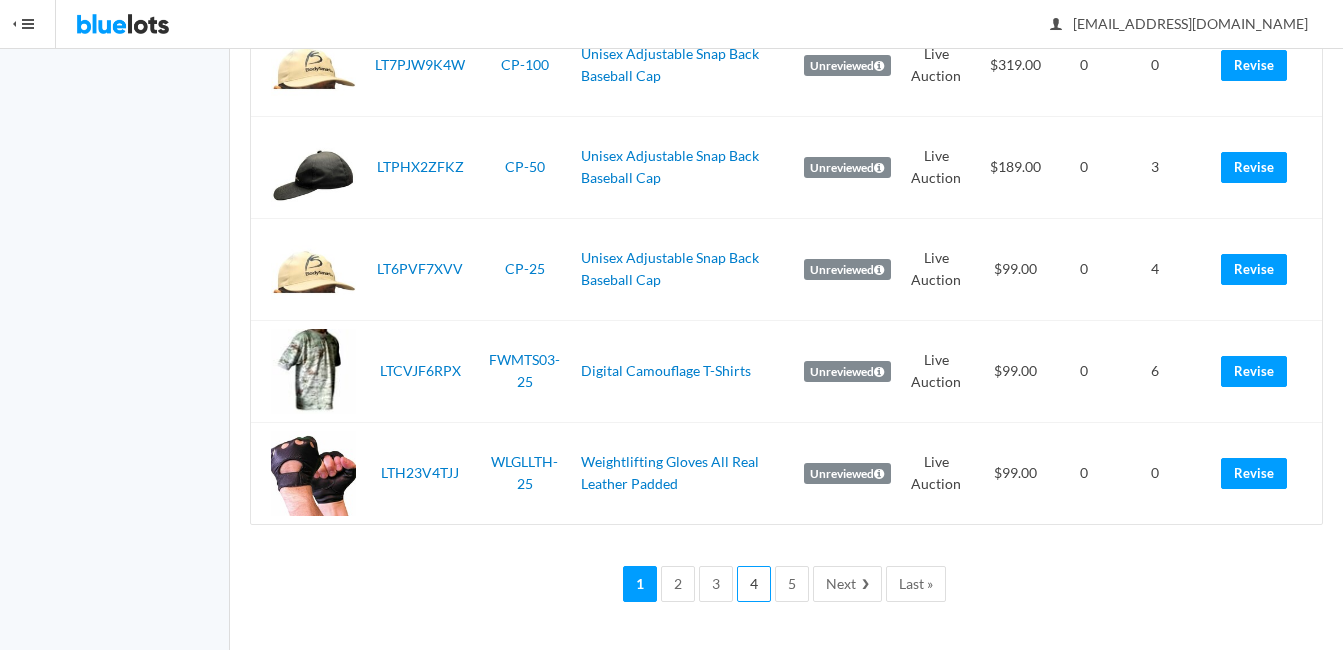 click on "4" at bounding box center (754, 584) 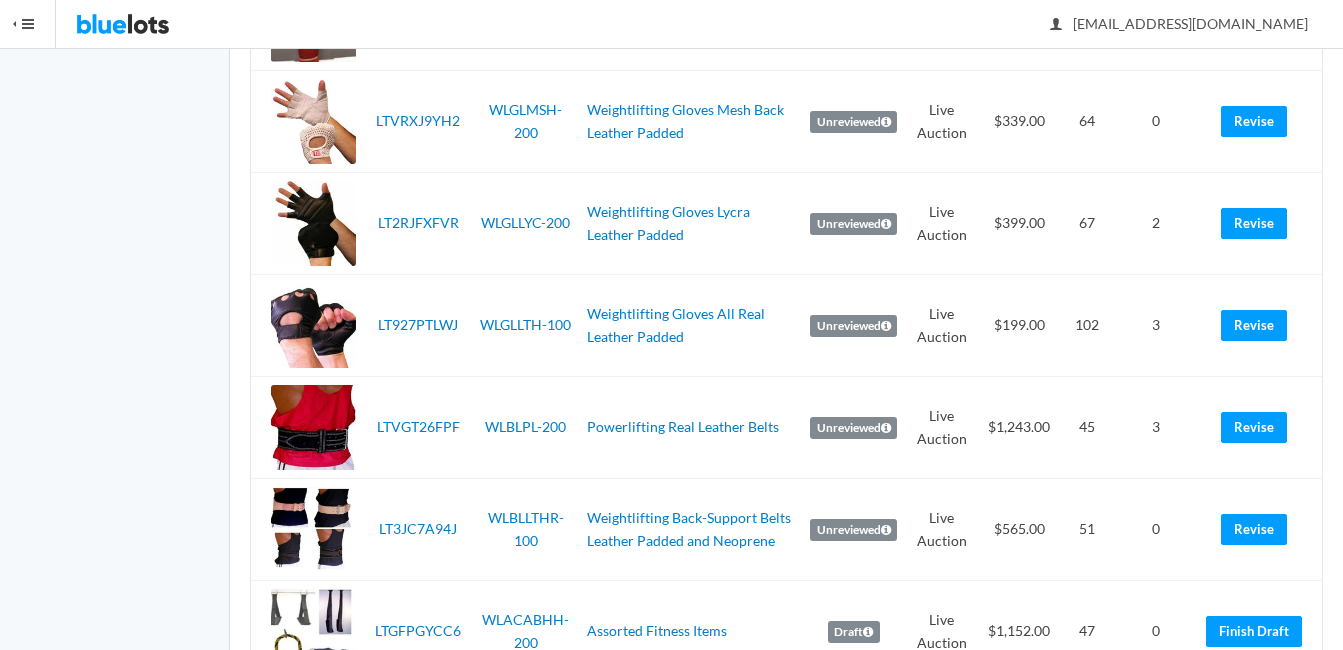 scroll, scrollTop: 900, scrollLeft: 0, axis: vertical 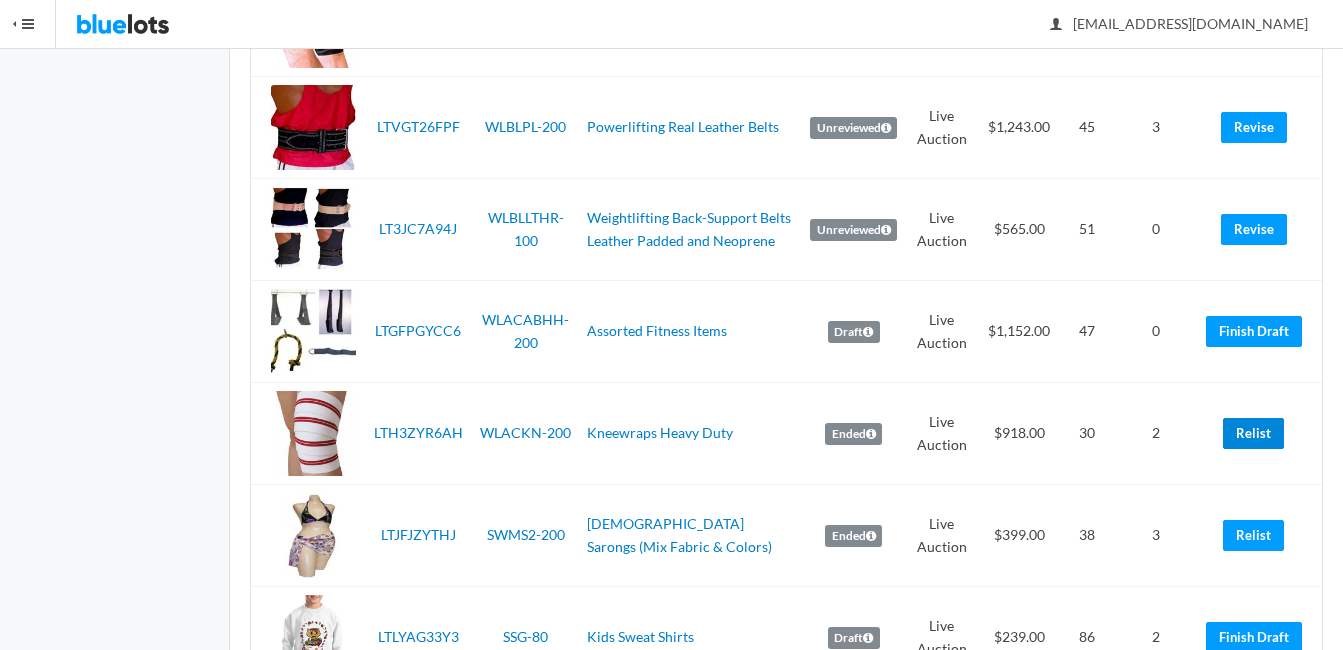 click on "Relist" at bounding box center (1253, 433) 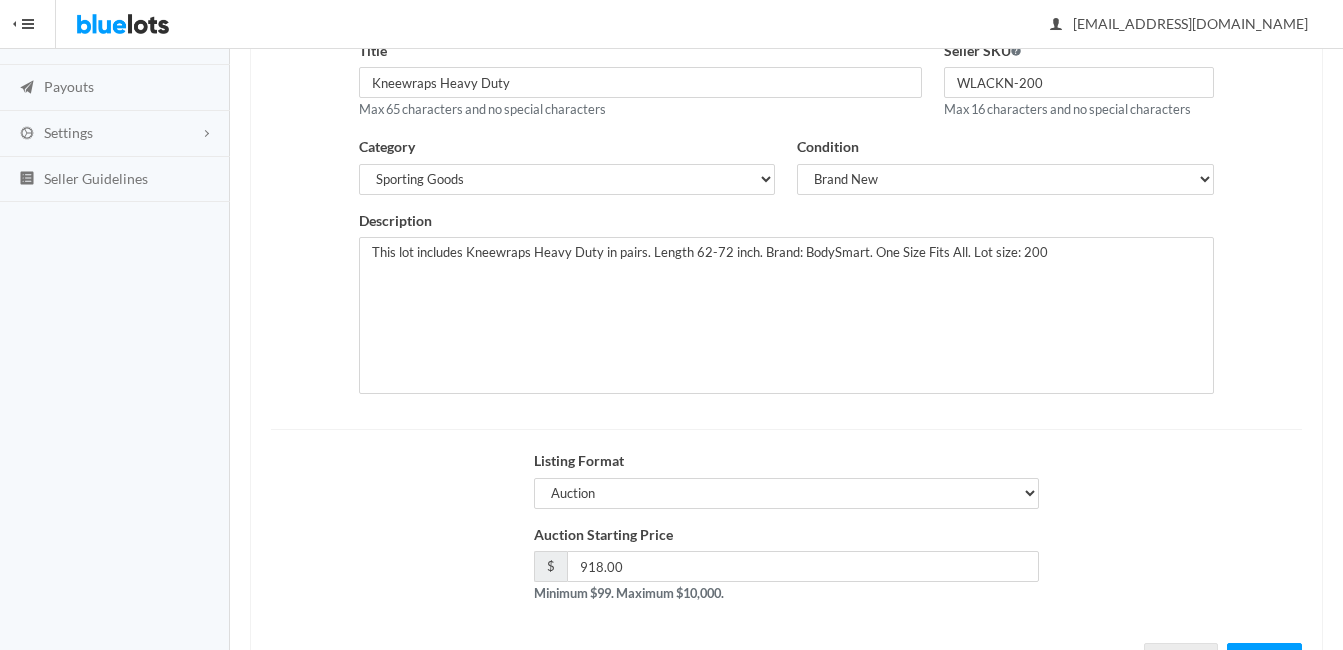 scroll, scrollTop: 368, scrollLeft: 0, axis: vertical 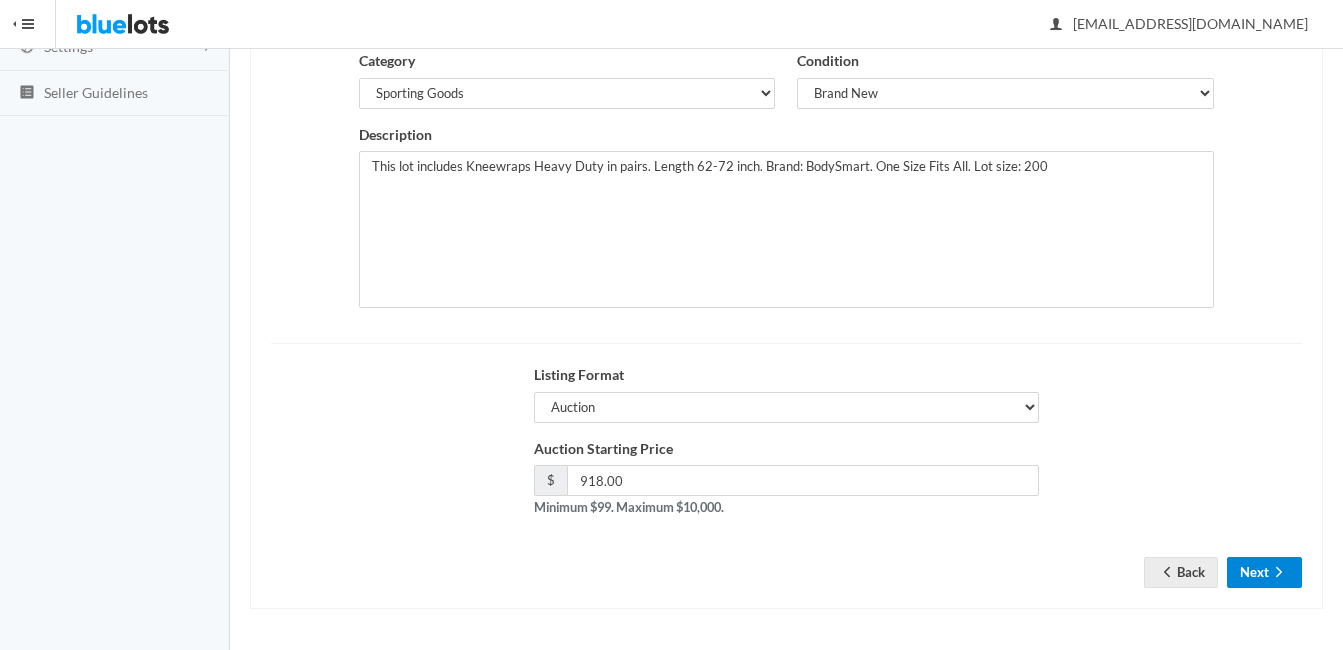 click on "Next" at bounding box center [1264, 572] 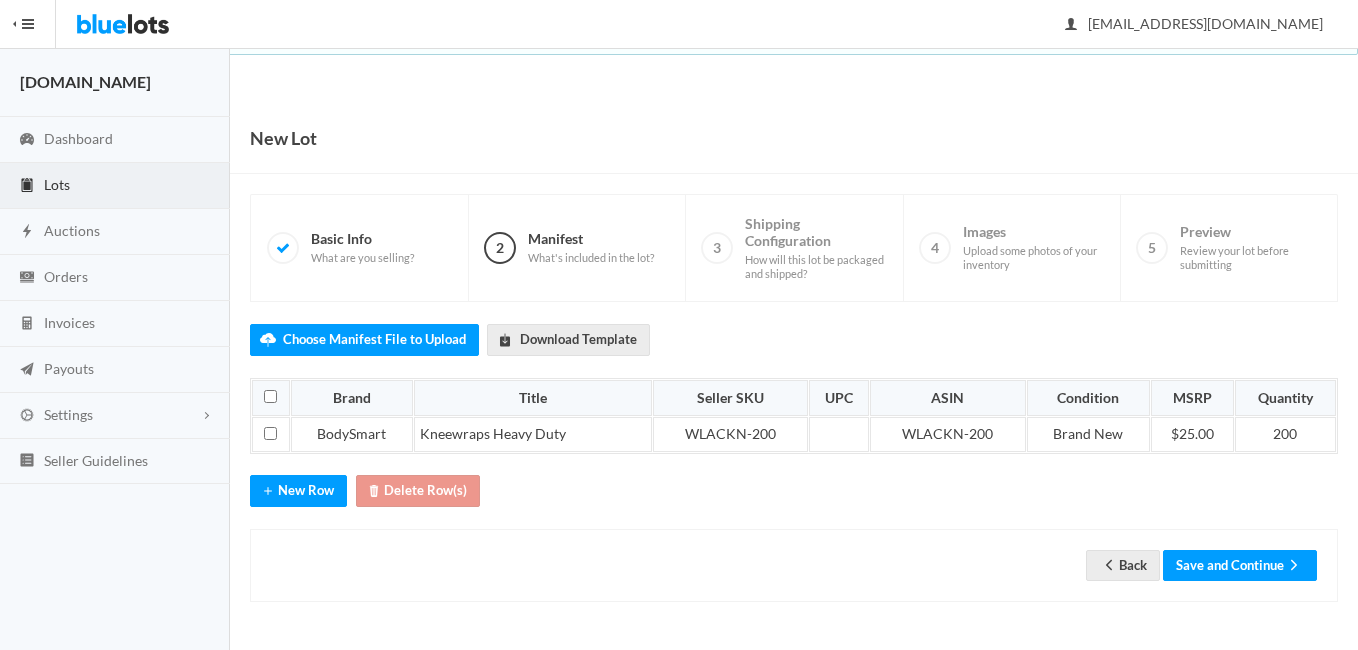 scroll, scrollTop: 0, scrollLeft: 0, axis: both 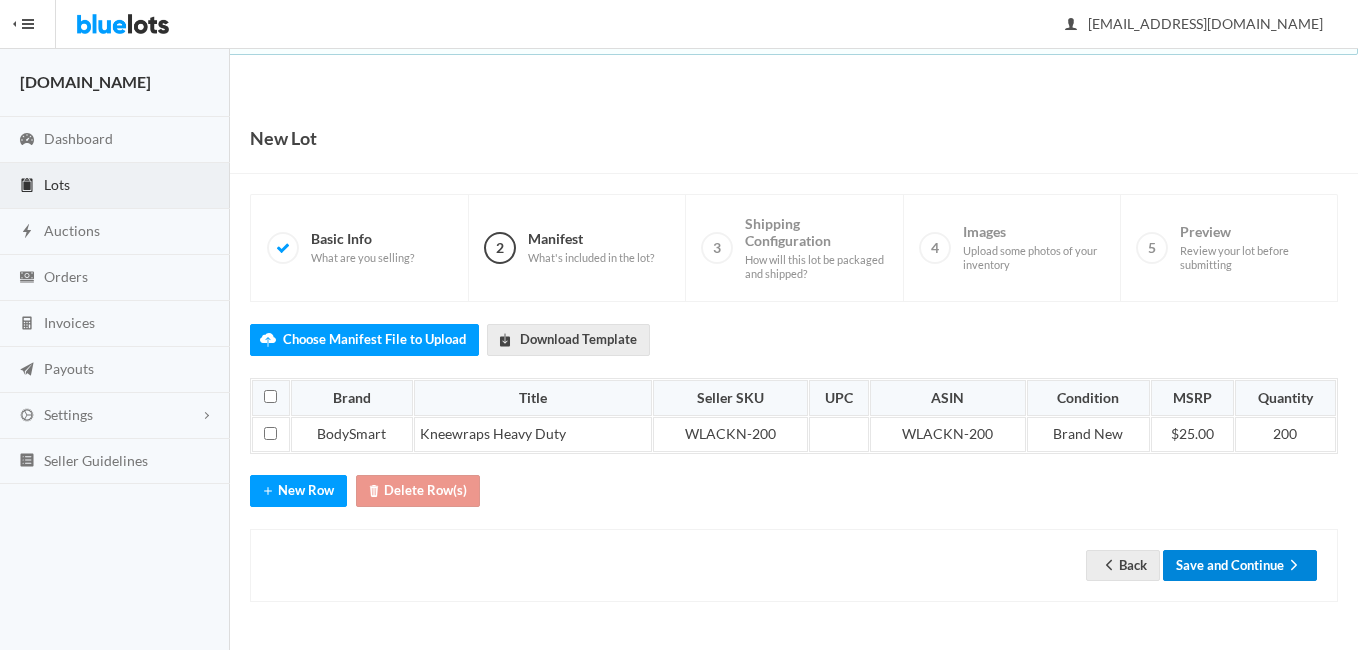click on "Save and Continue" at bounding box center [1240, 565] 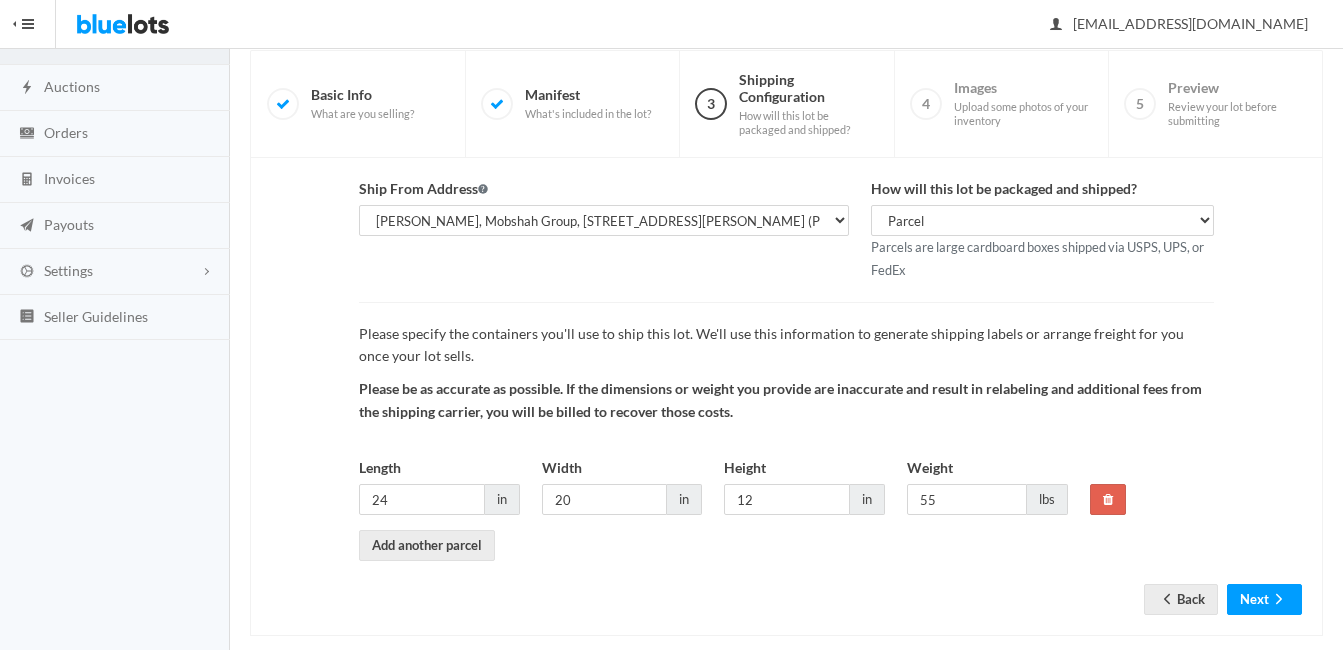 scroll, scrollTop: 171, scrollLeft: 0, axis: vertical 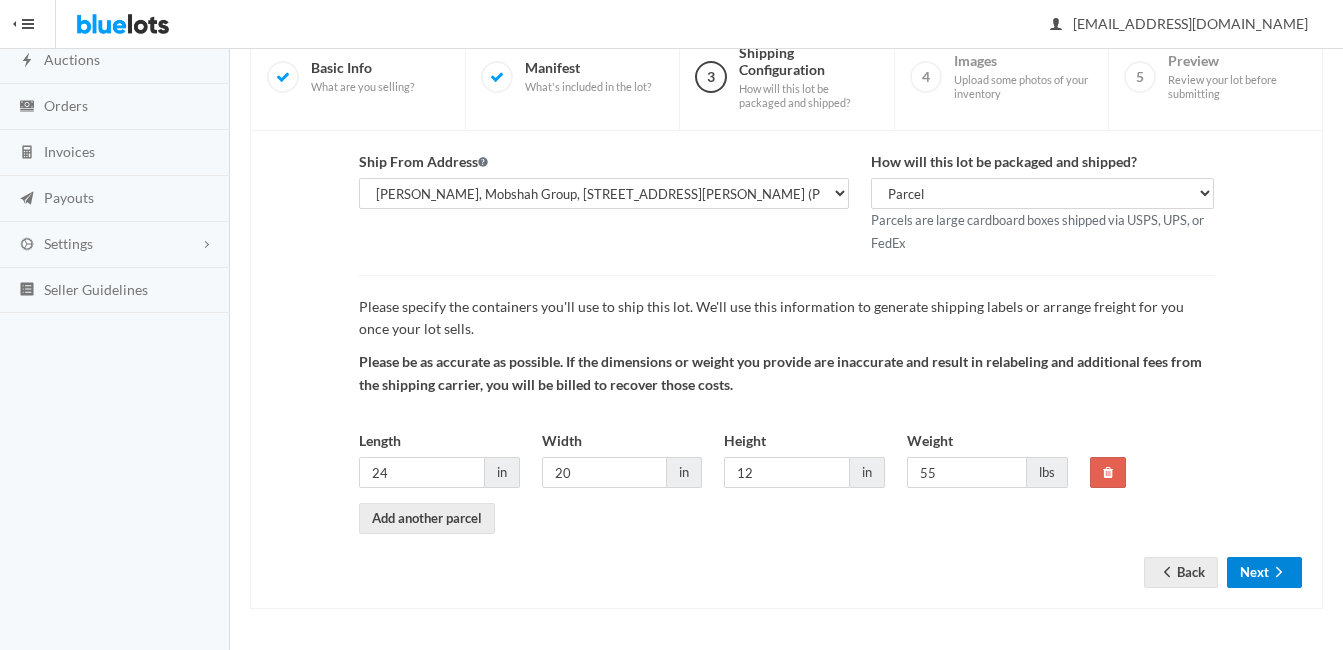 click on "Next" at bounding box center [1264, 572] 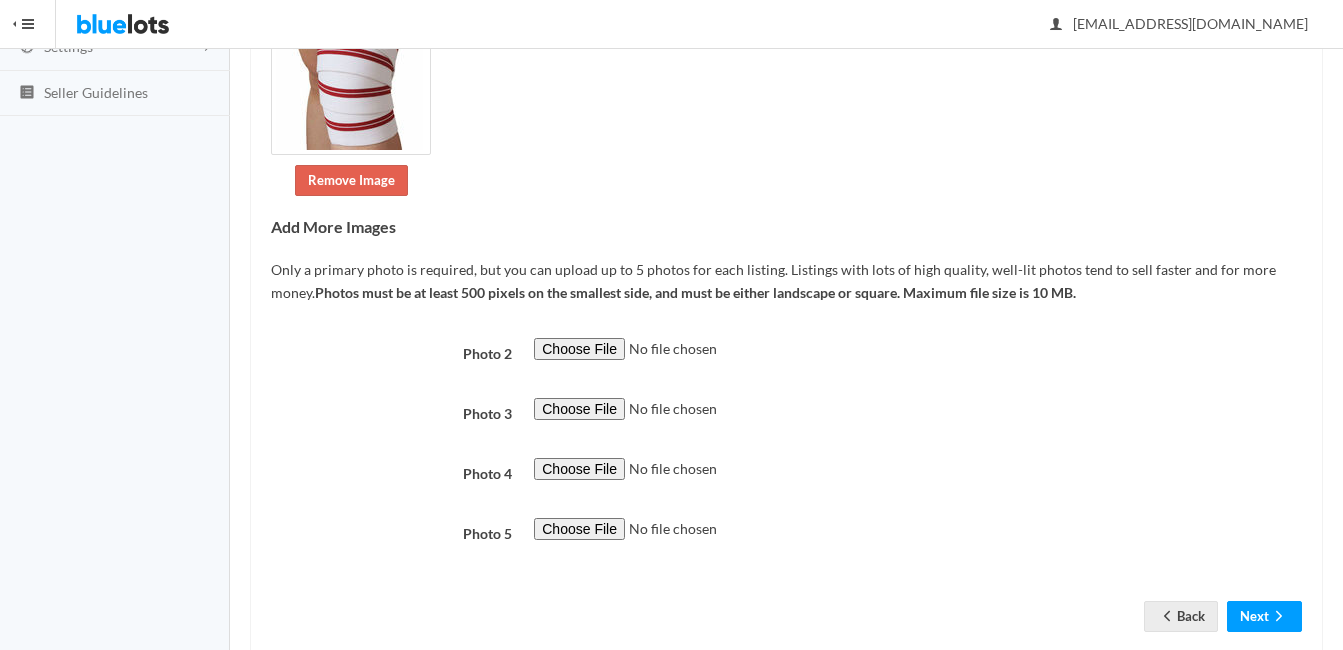 scroll, scrollTop: 412, scrollLeft: 0, axis: vertical 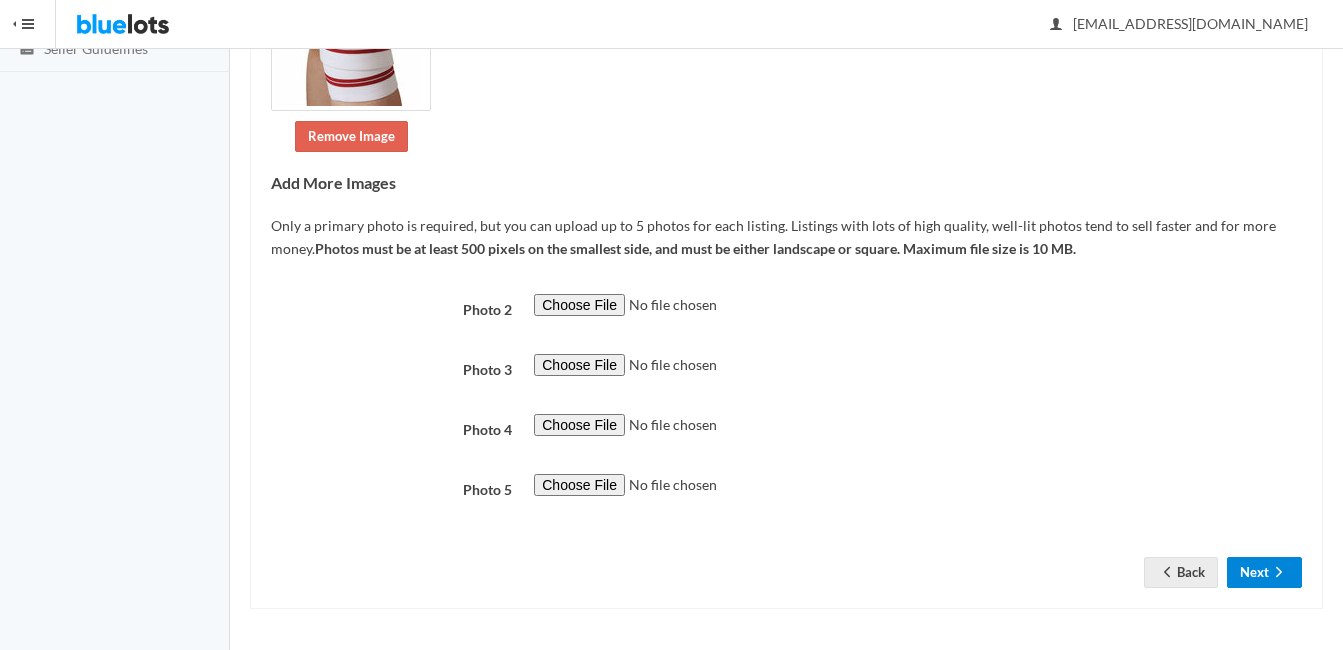 click on "Next" at bounding box center (1264, 572) 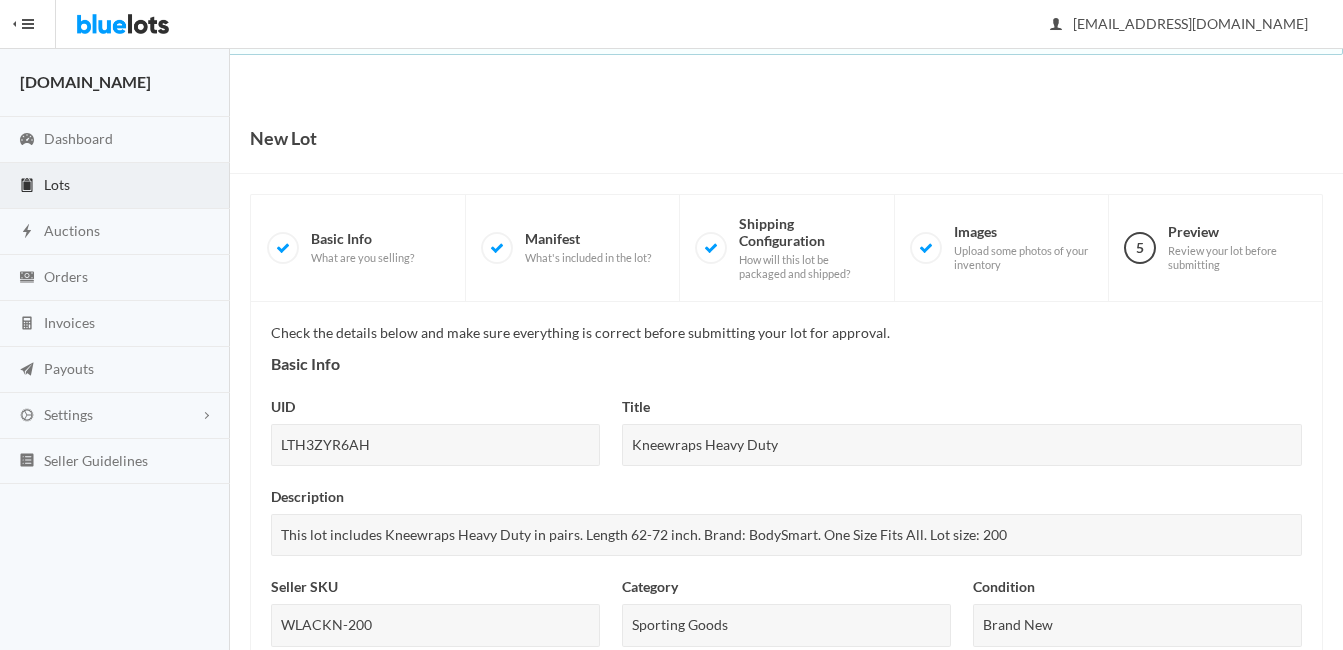 scroll, scrollTop: 867, scrollLeft: 0, axis: vertical 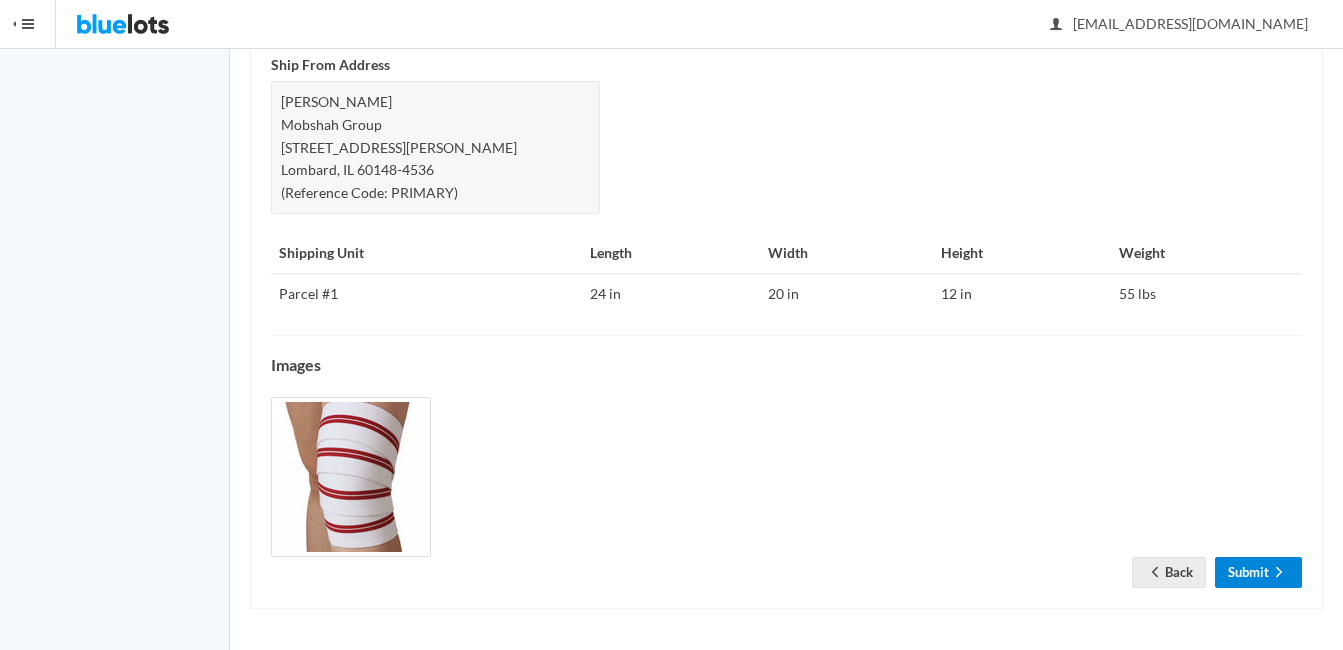 click on "Submit" at bounding box center [1258, 572] 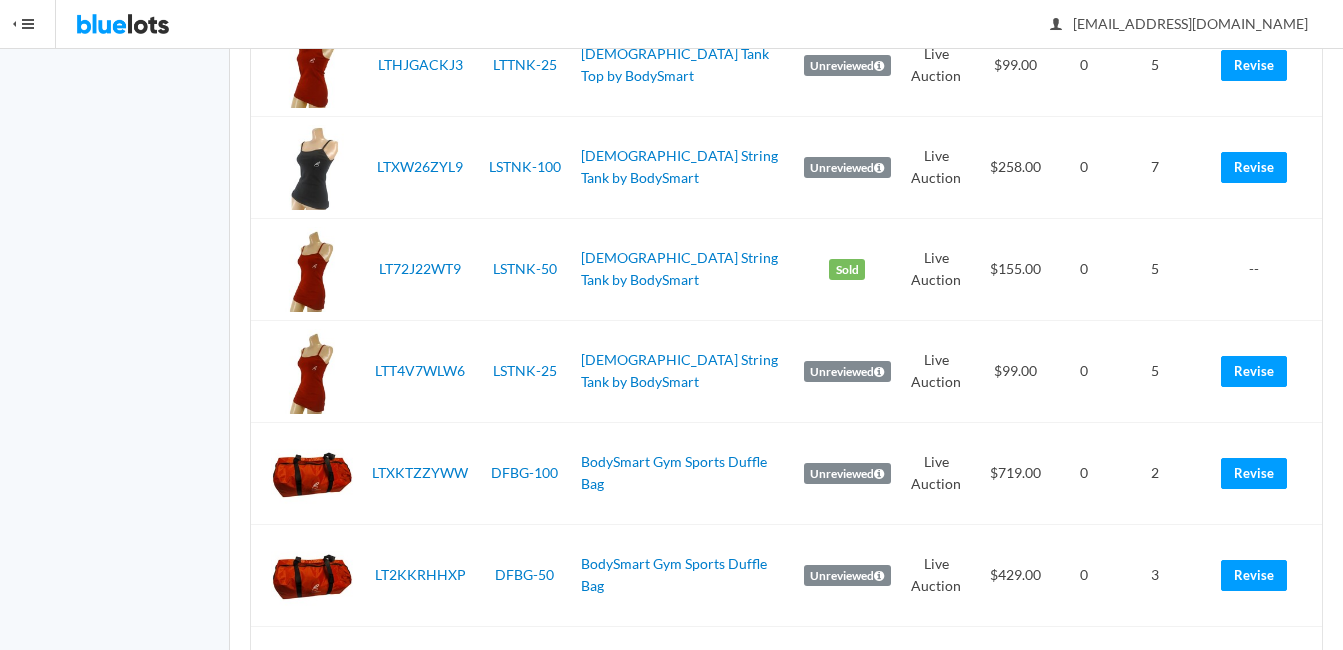 scroll, scrollTop: 5016, scrollLeft: 0, axis: vertical 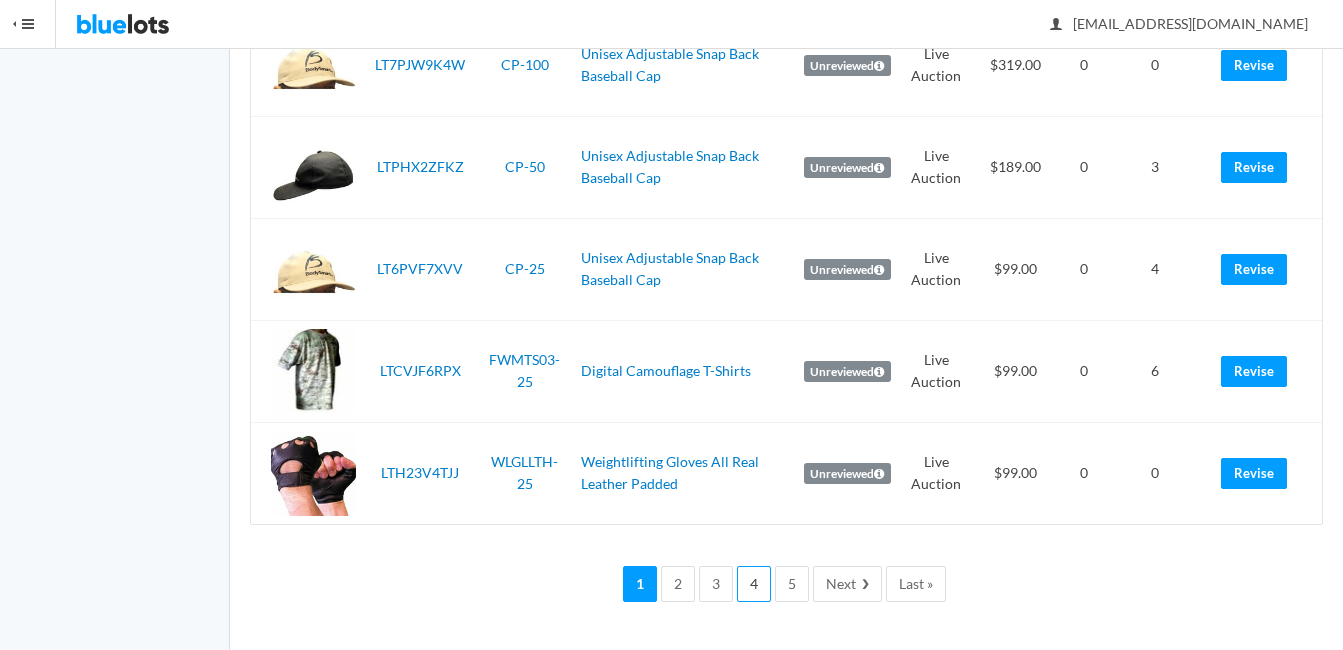 click on "4" at bounding box center (754, 584) 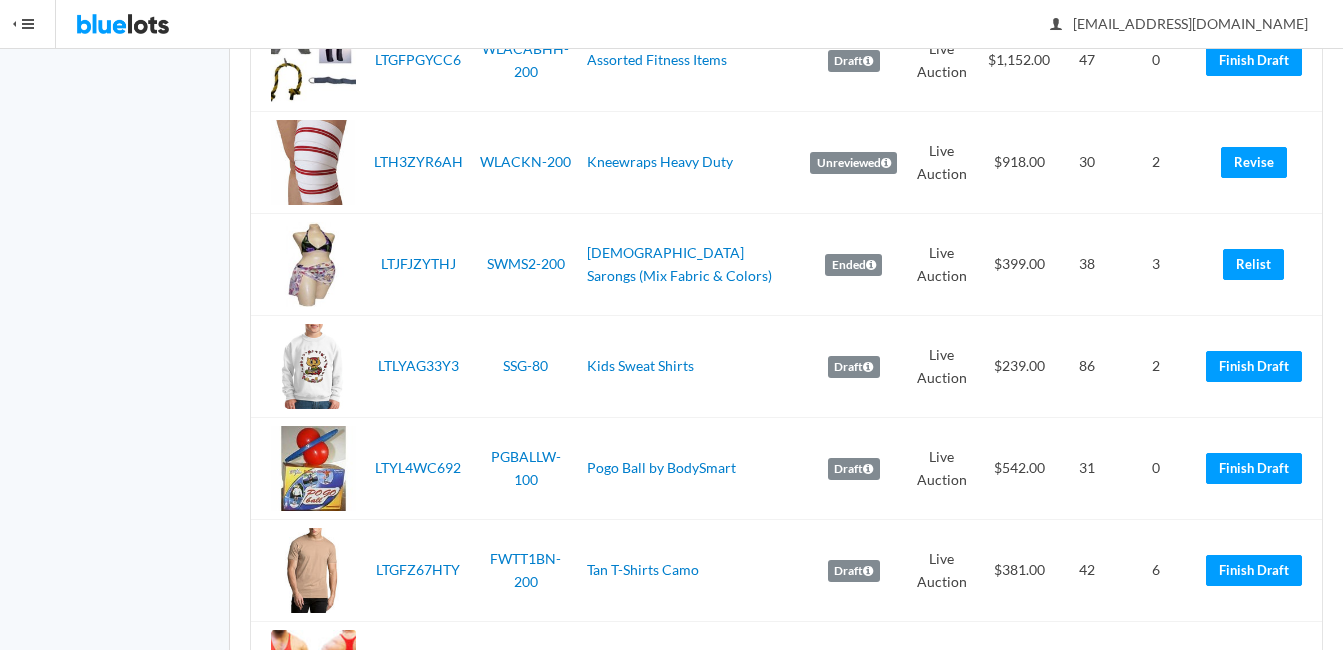 scroll, scrollTop: 1200, scrollLeft: 0, axis: vertical 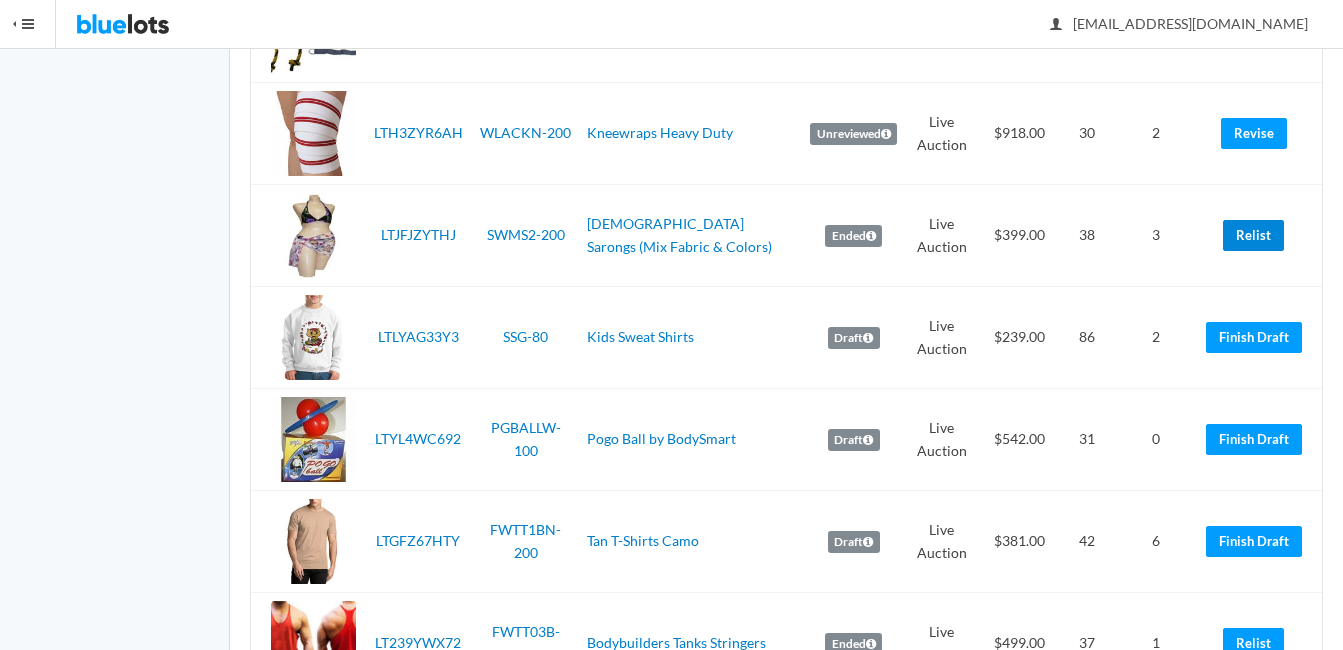 click on "Relist" at bounding box center [1253, 235] 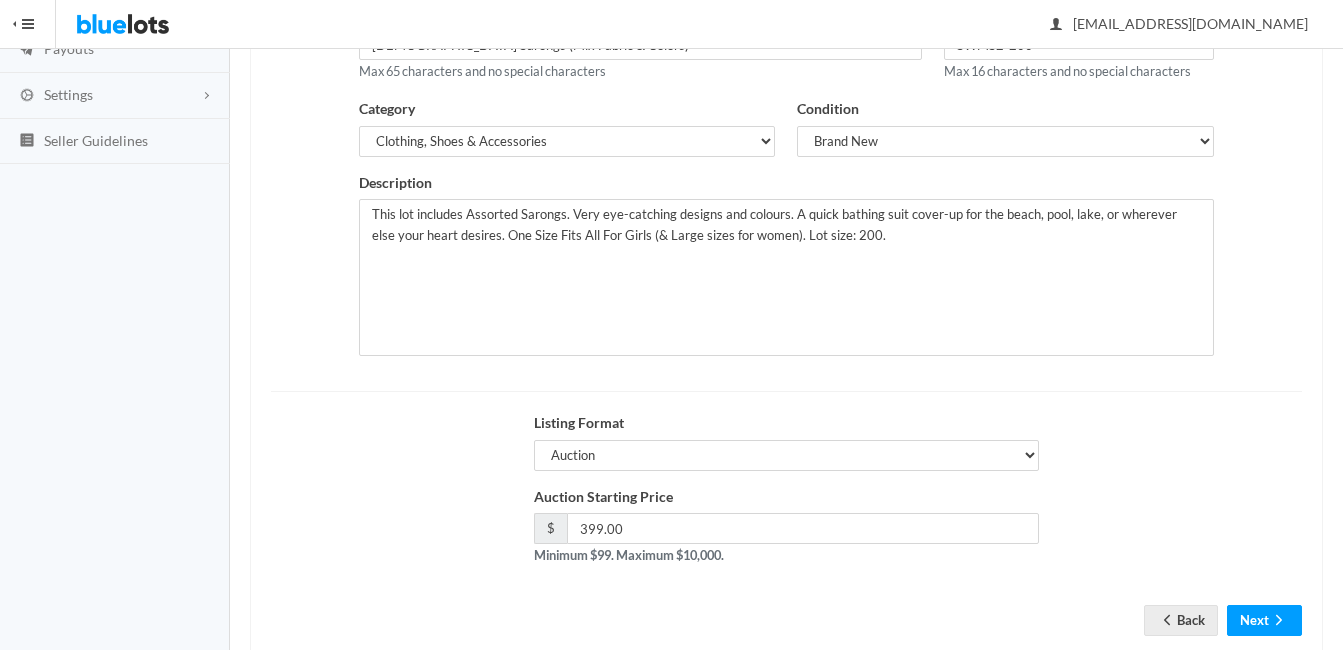 scroll, scrollTop: 368, scrollLeft: 0, axis: vertical 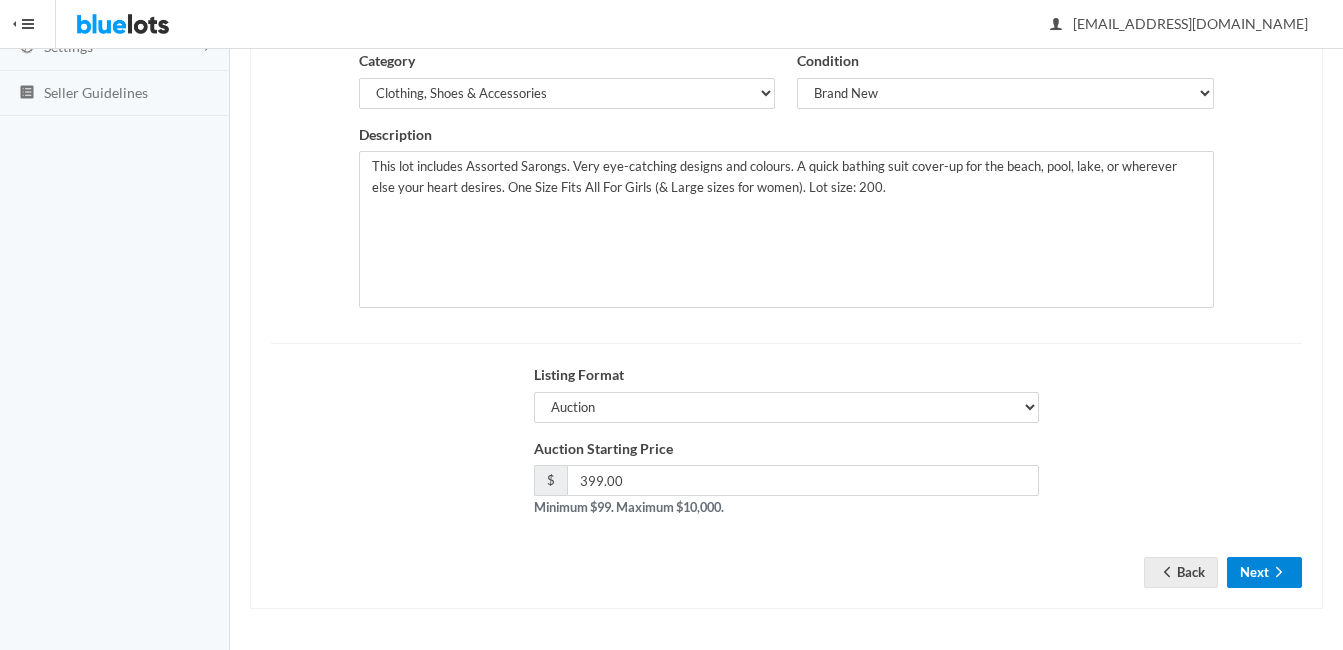 click on "Next" at bounding box center (1264, 572) 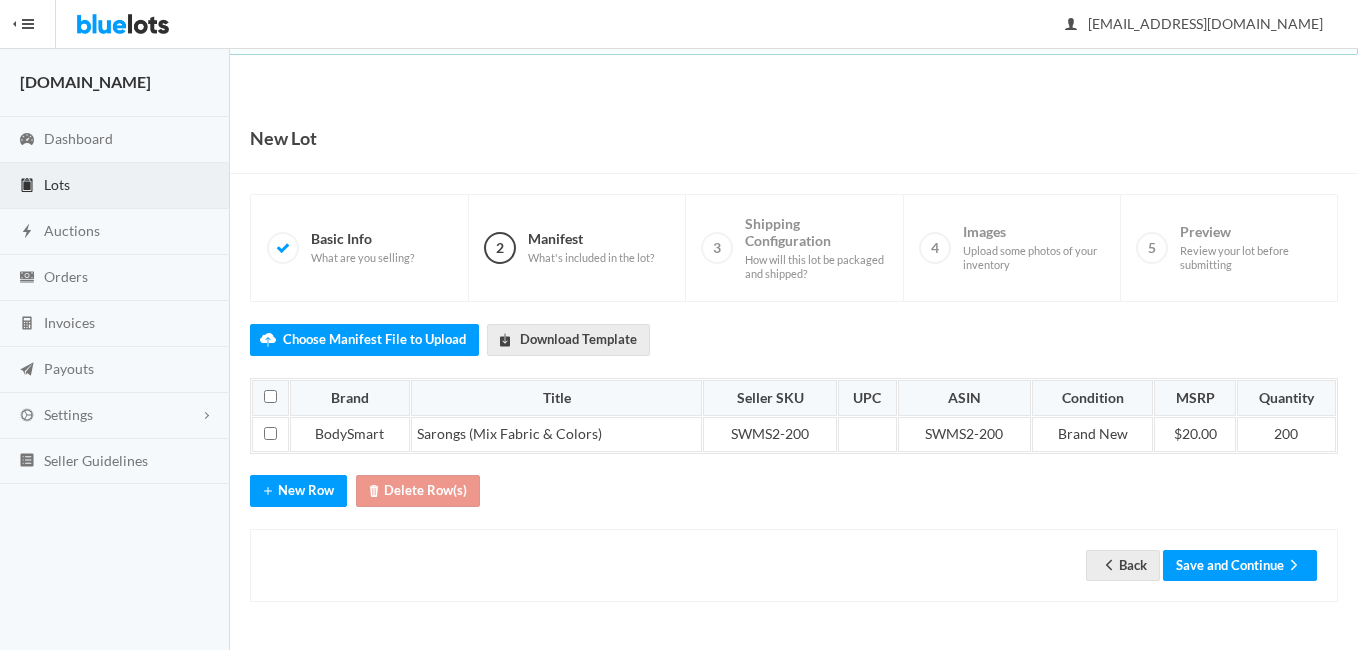 scroll, scrollTop: 0, scrollLeft: 0, axis: both 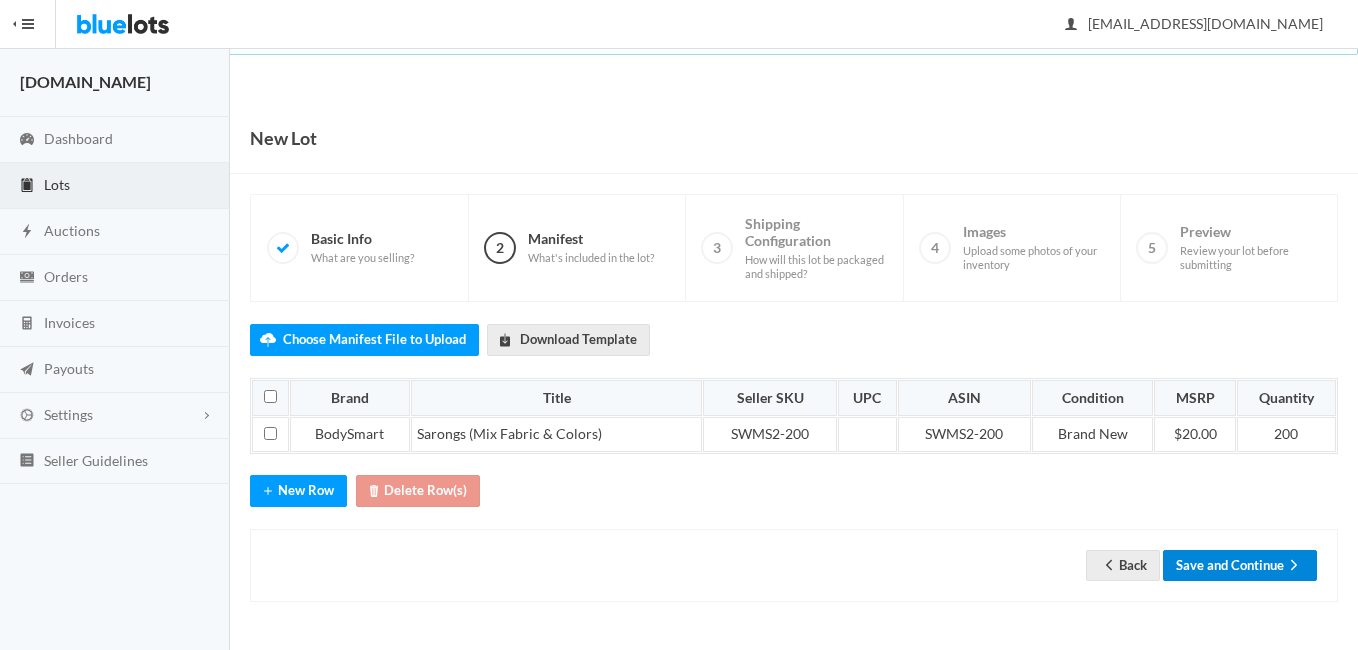 click on "Save and Continue" at bounding box center (1240, 565) 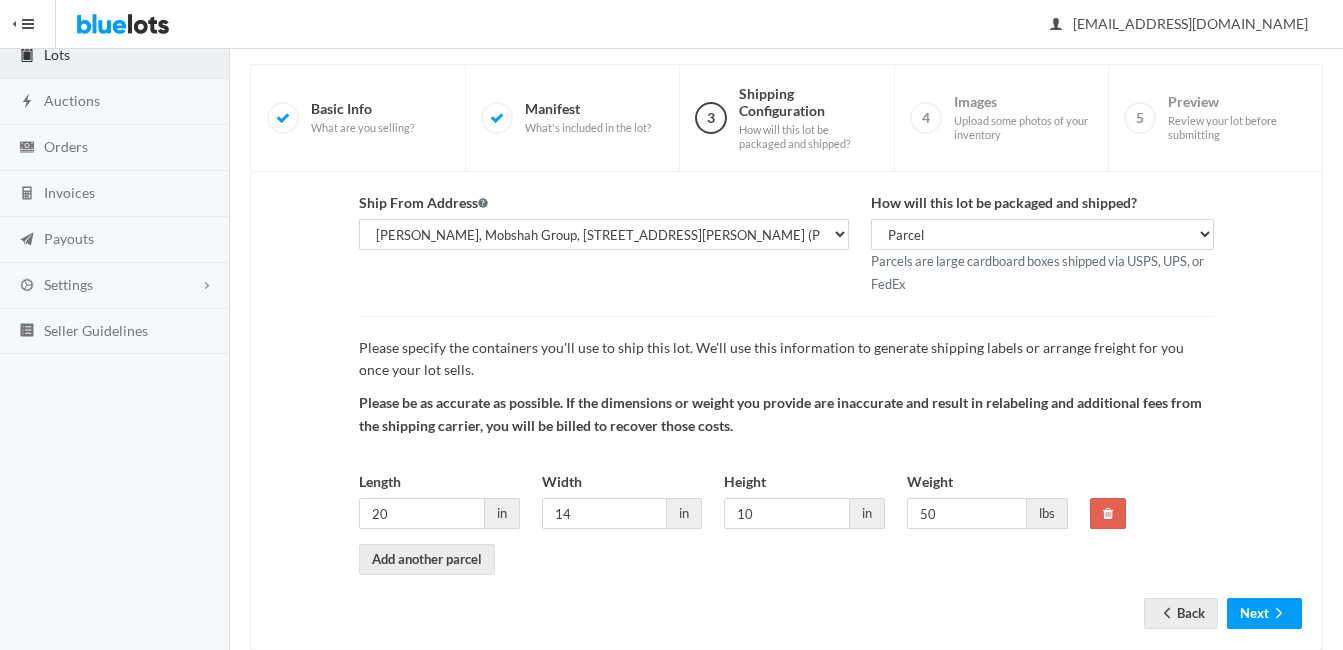 scroll, scrollTop: 171, scrollLeft: 0, axis: vertical 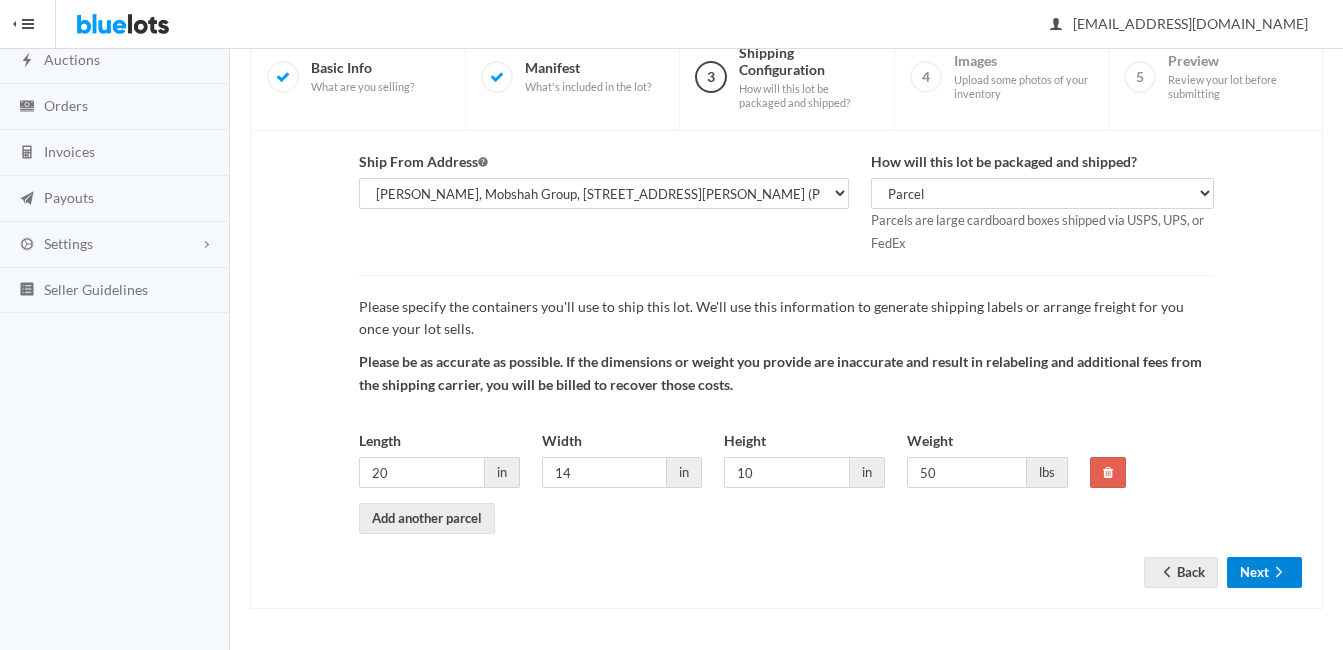 click on "Next" at bounding box center (1264, 572) 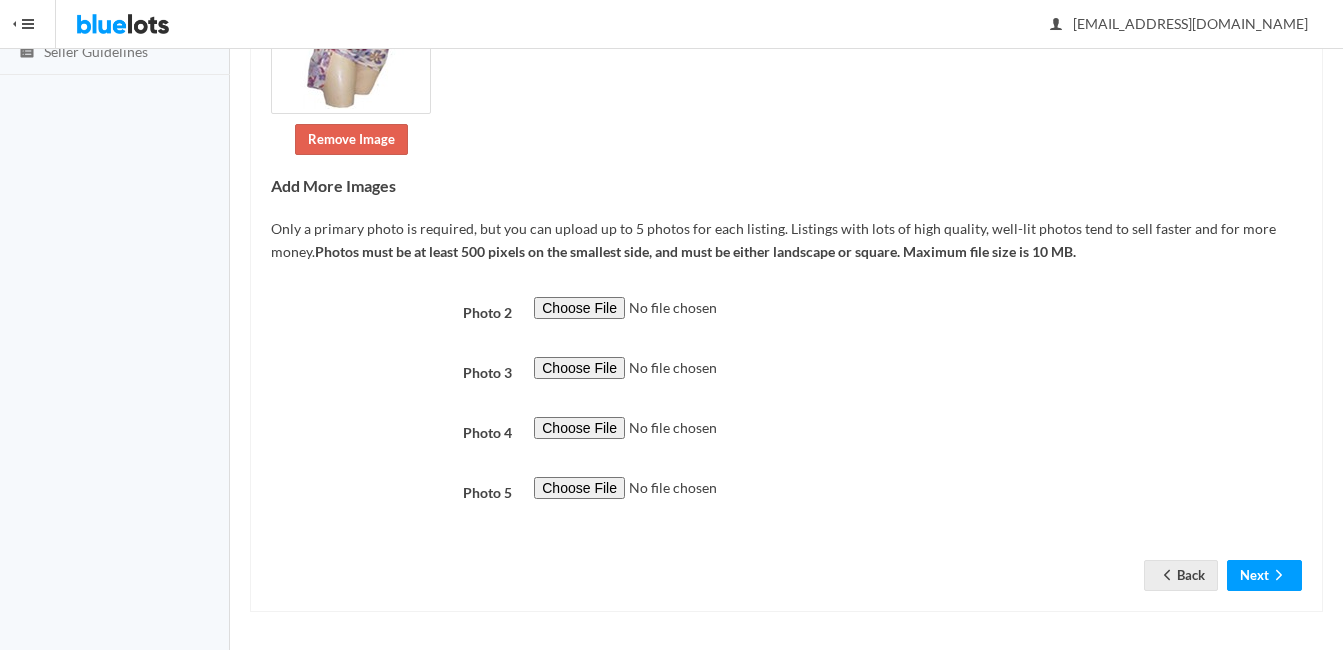 scroll, scrollTop: 412, scrollLeft: 0, axis: vertical 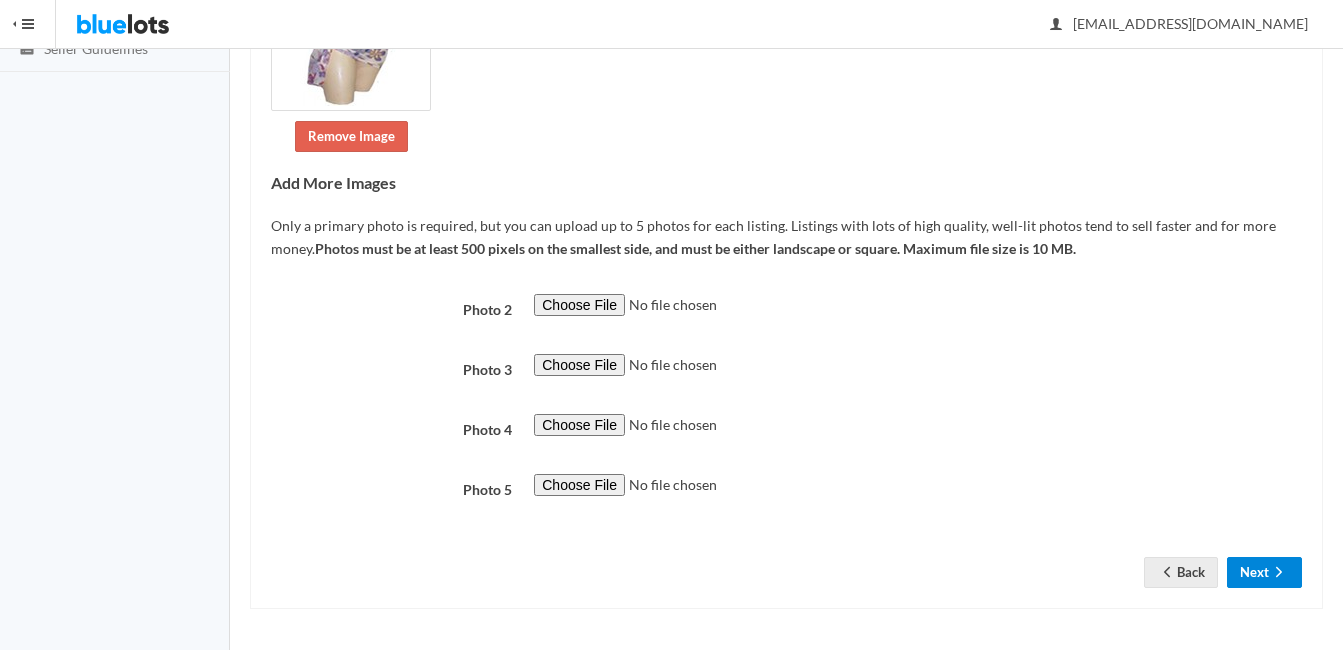 click on "Next" at bounding box center [1264, 572] 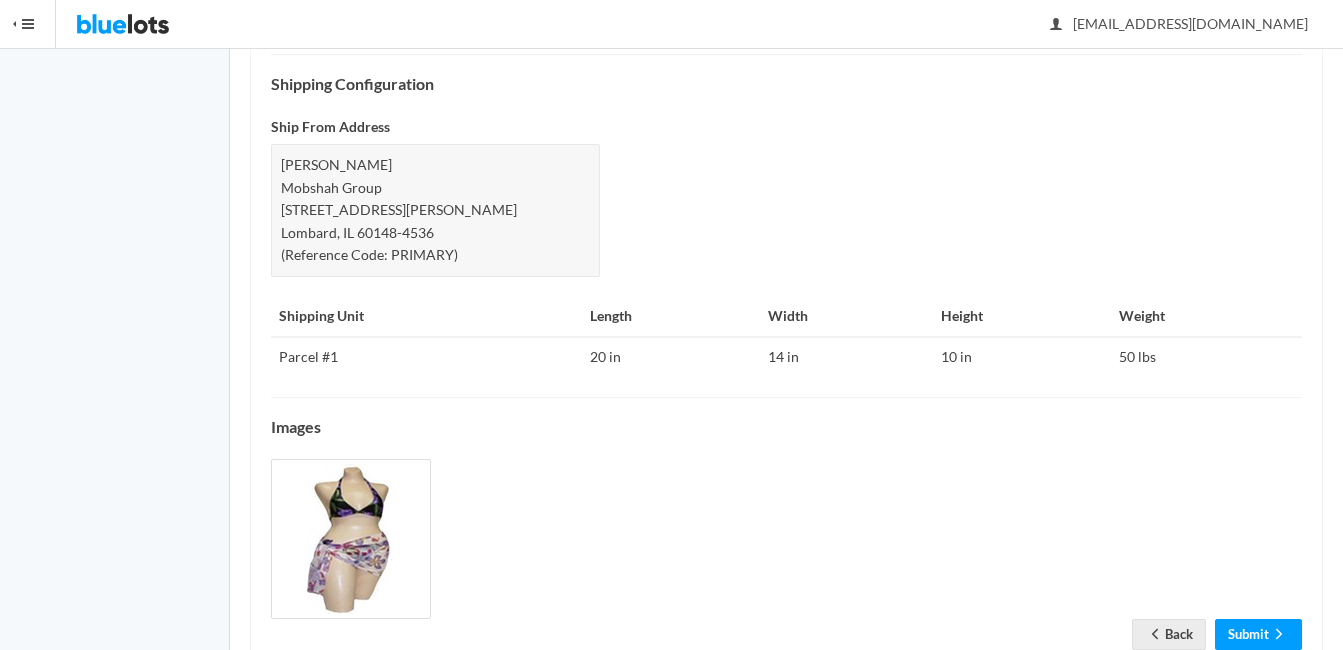 scroll, scrollTop: 889, scrollLeft: 0, axis: vertical 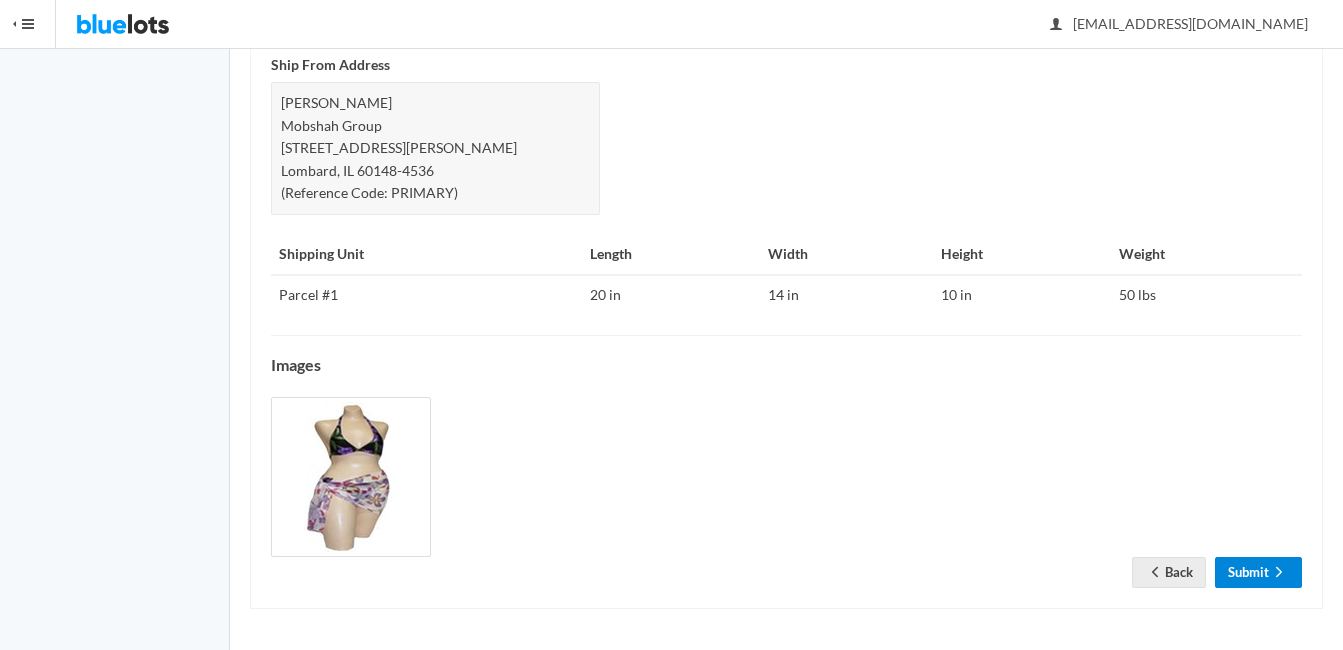 drag, startPoint x: 0, startPoint y: 0, endPoint x: 1253, endPoint y: 569, distance: 1376.1432 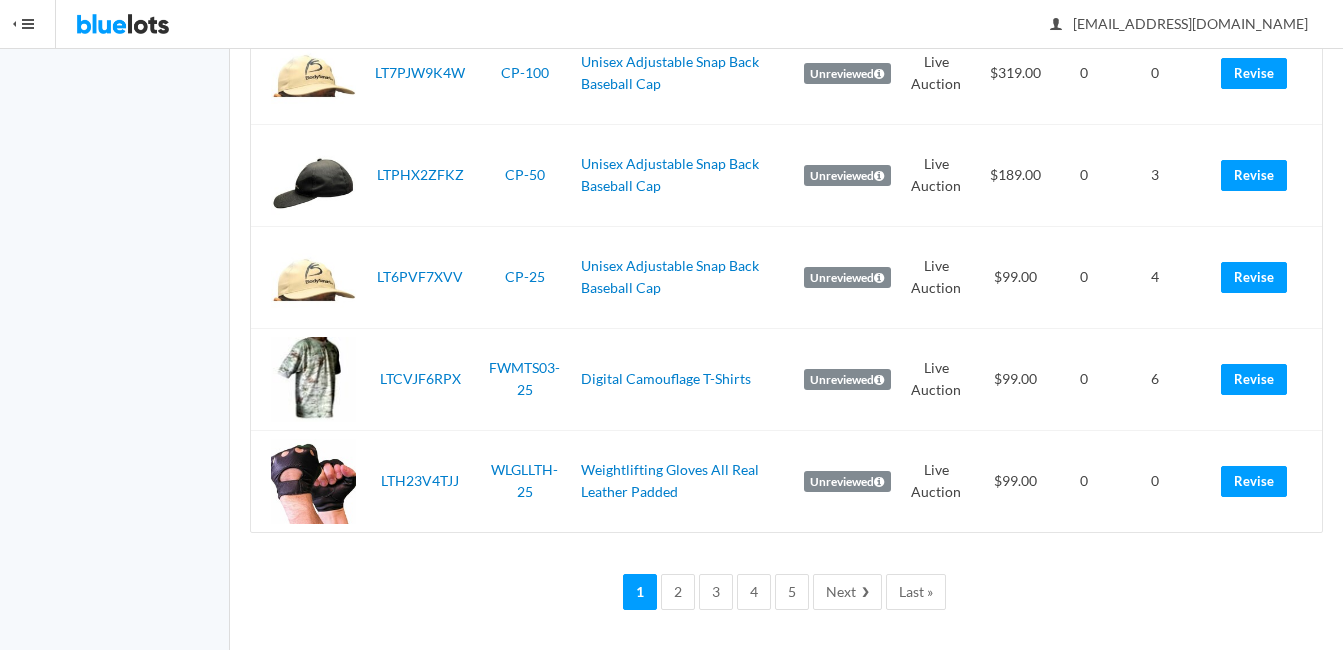 scroll, scrollTop: 5016, scrollLeft: 0, axis: vertical 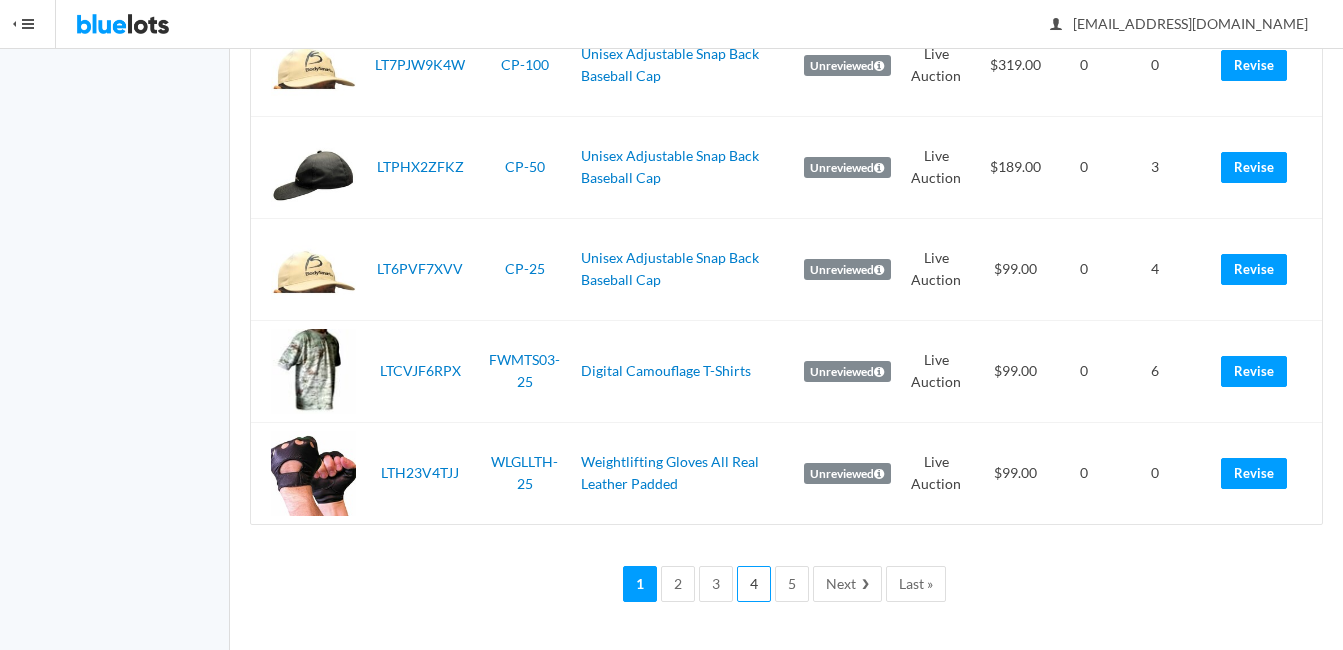 click on "4" at bounding box center (754, 584) 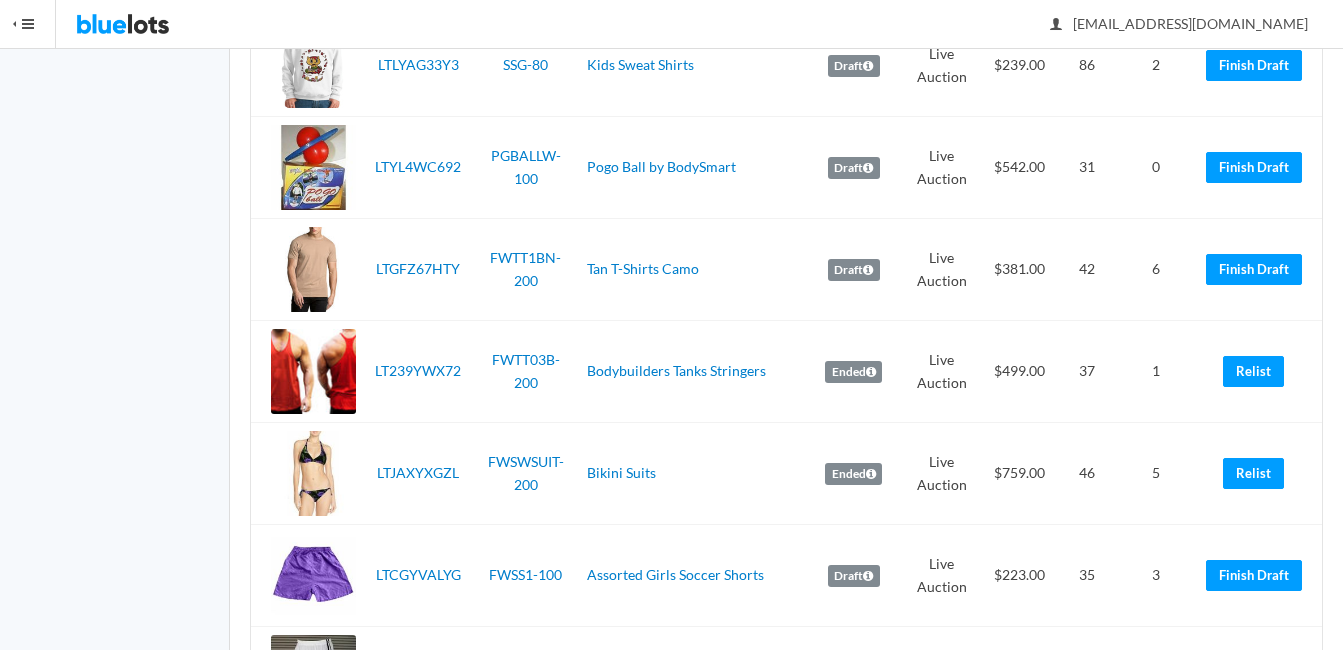 scroll, scrollTop: 1500, scrollLeft: 0, axis: vertical 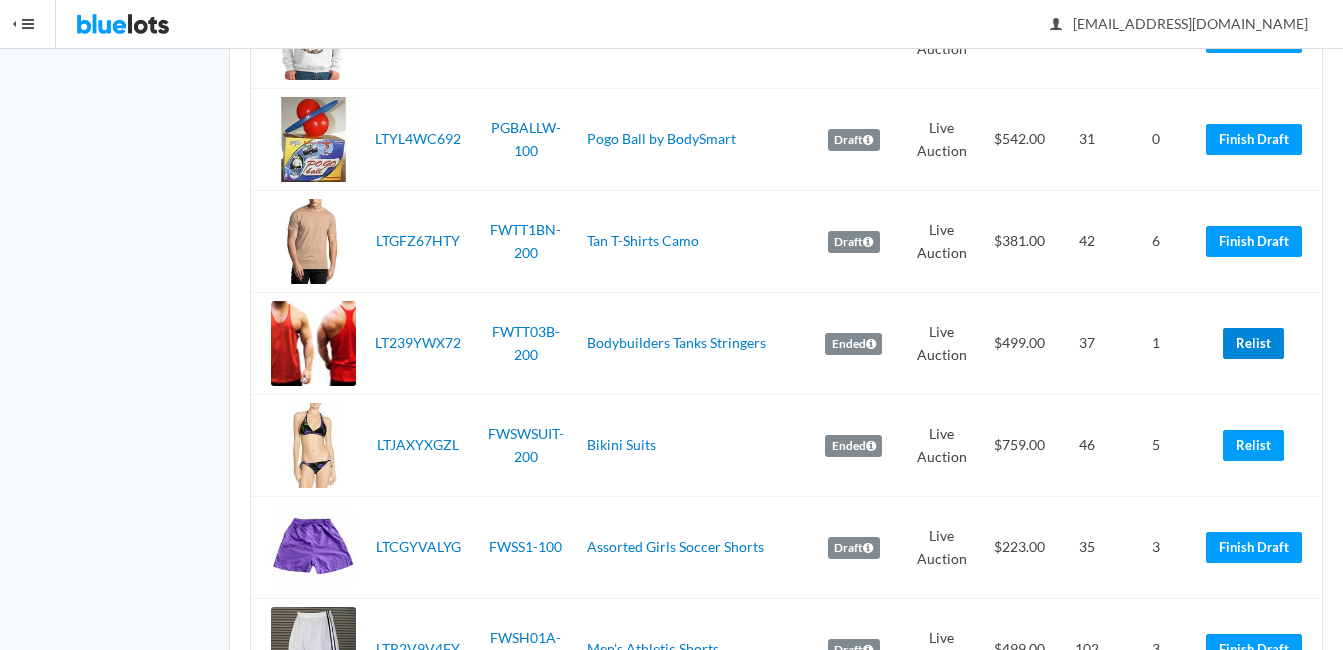 click on "Relist" at bounding box center [1253, 343] 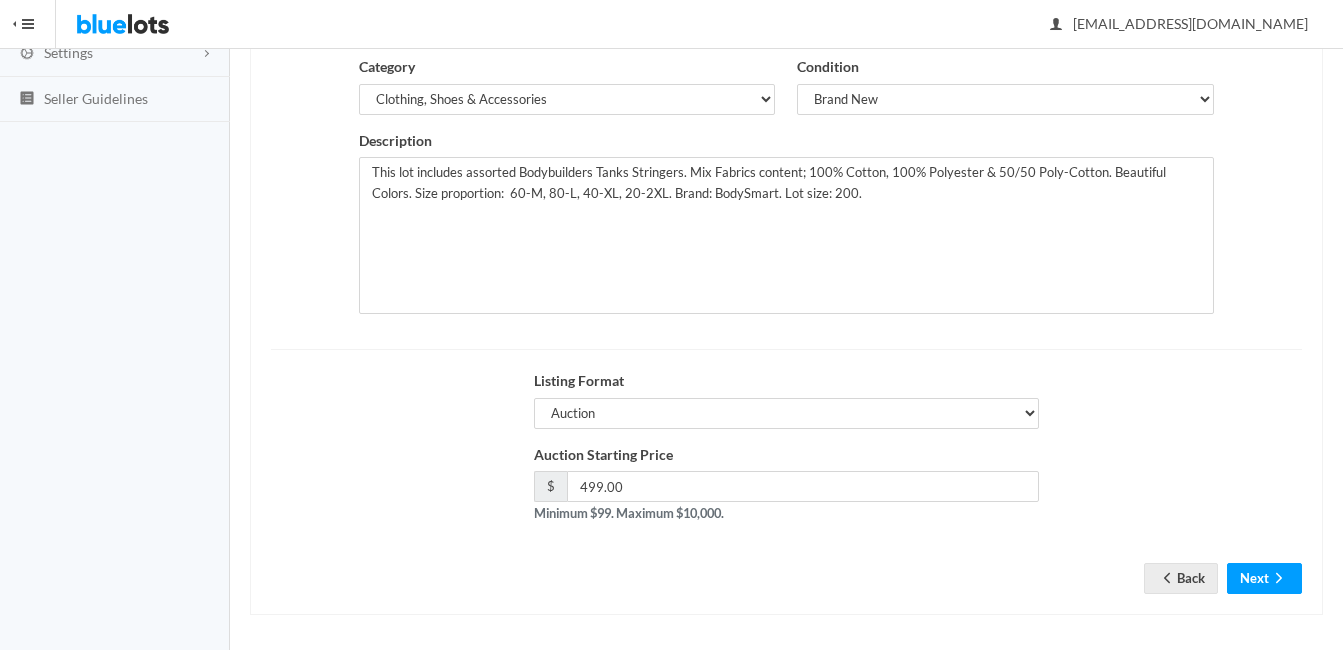 scroll, scrollTop: 368, scrollLeft: 0, axis: vertical 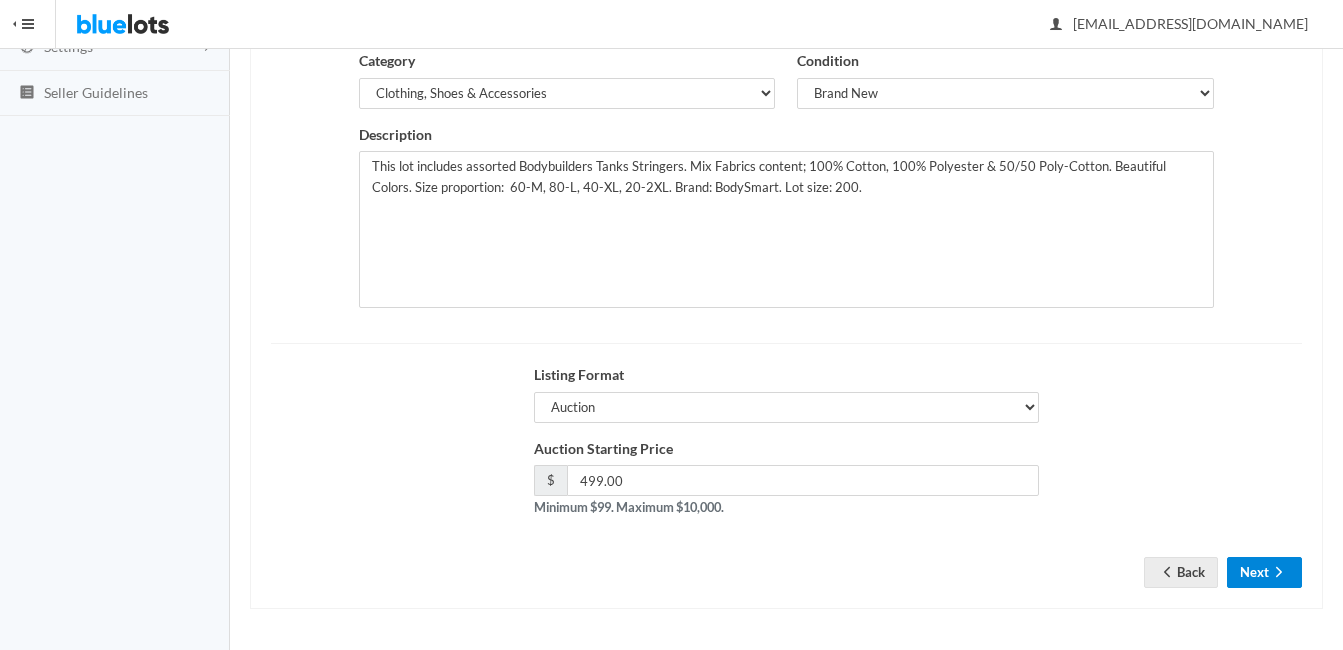 click 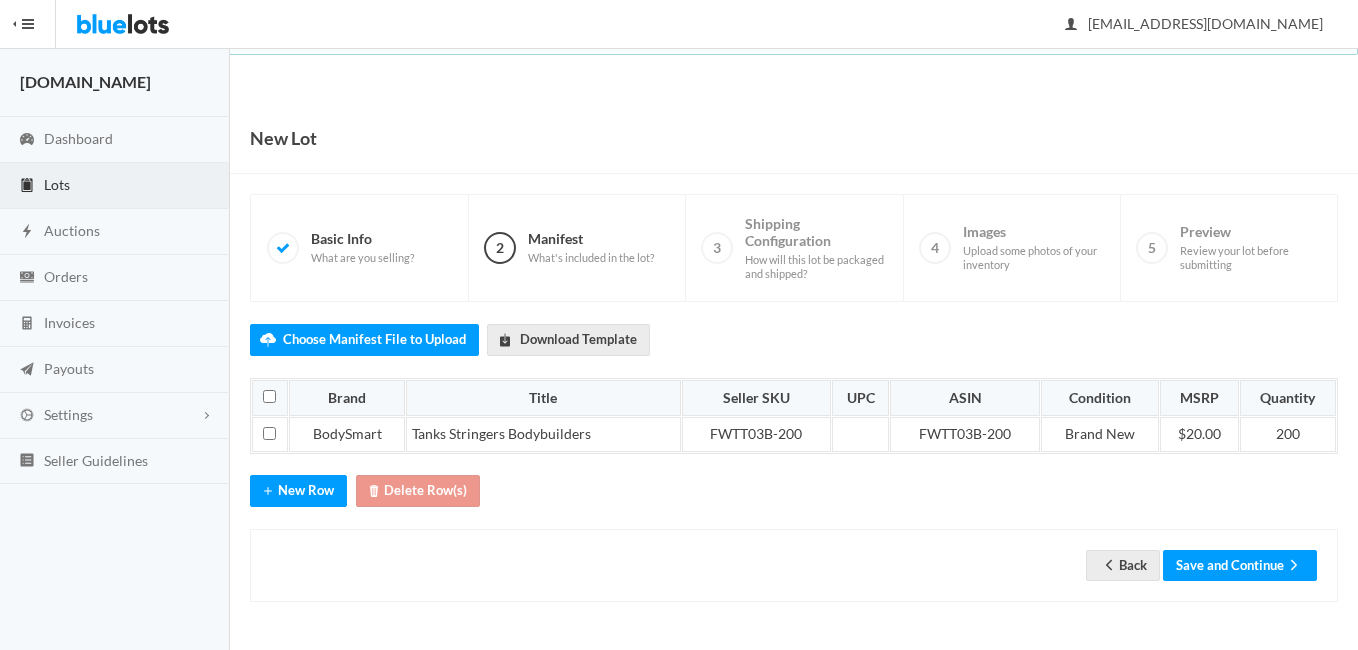 scroll, scrollTop: 0, scrollLeft: 0, axis: both 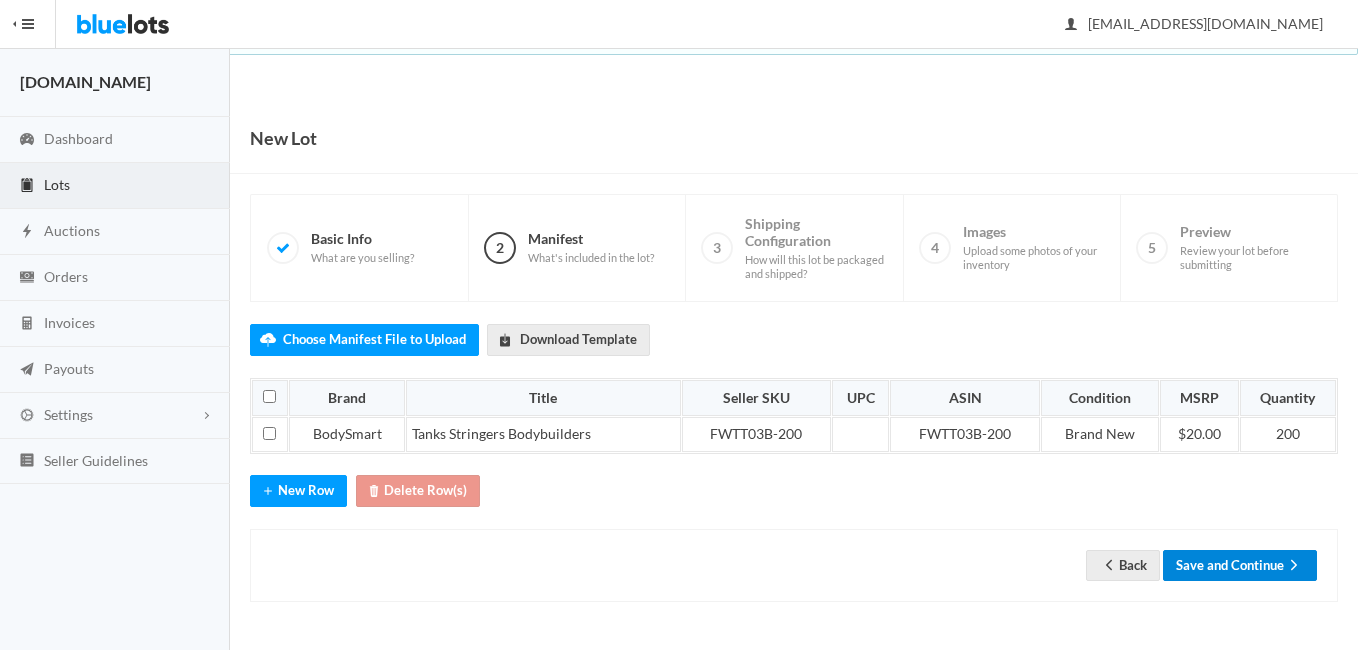 click on "Save and Continue" at bounding box center [1240, 565] 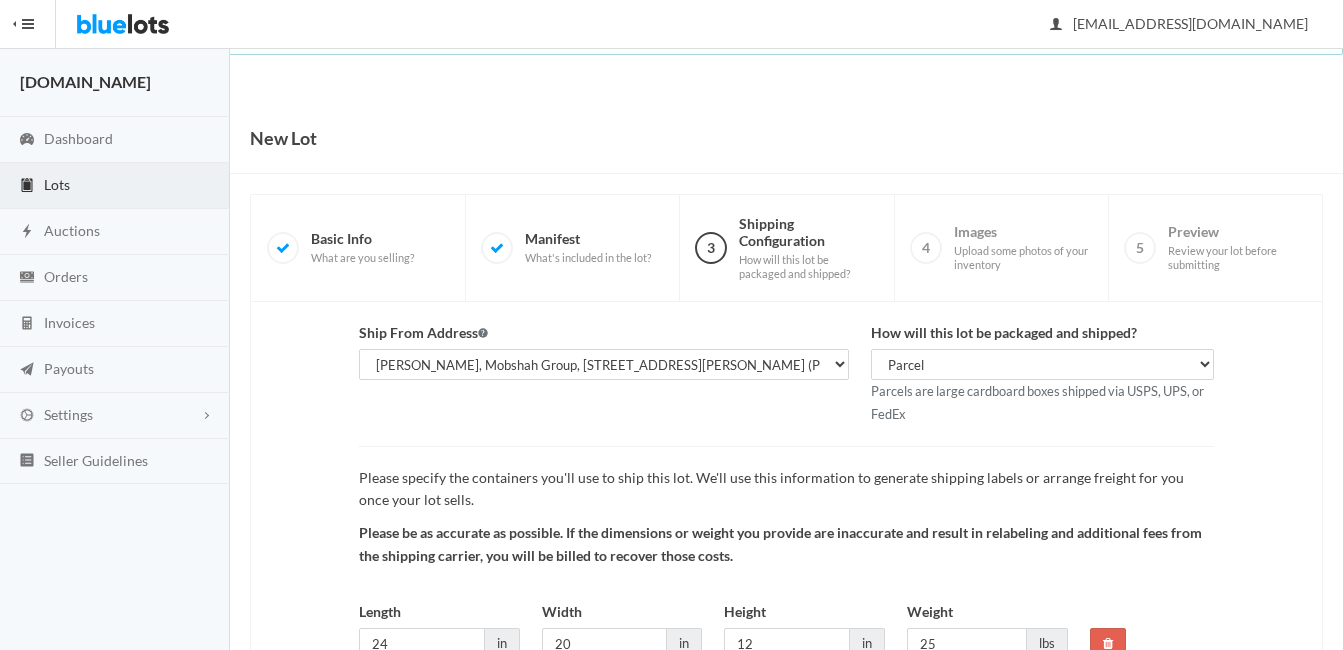 scroll, scrollTop: 171, scrollLeft: 0, axis: vertical 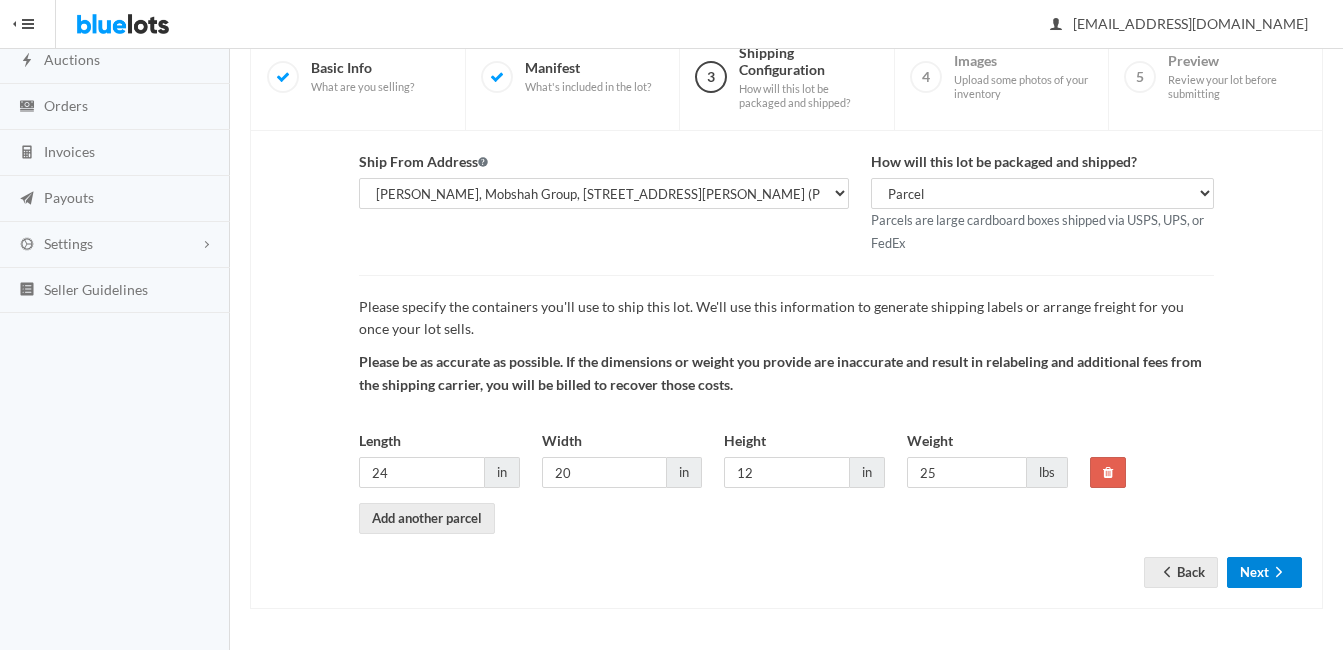 click on "Next" at bounding box center [1264, 572] 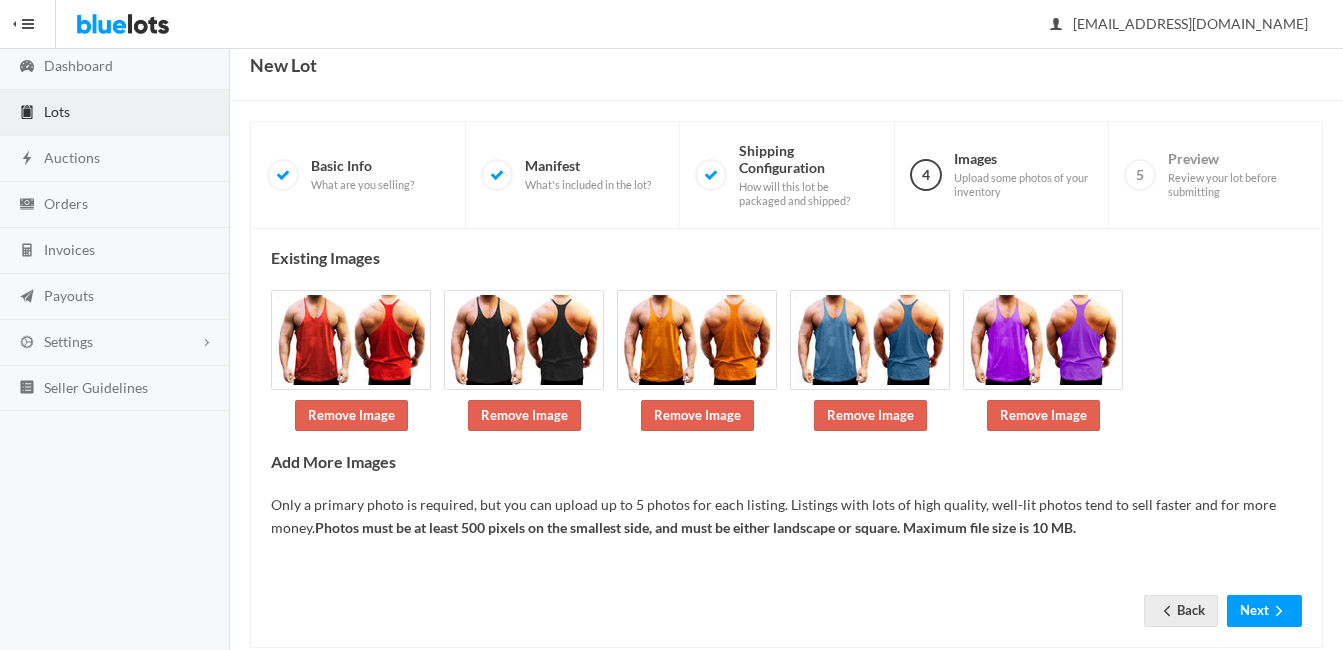 scroll, scrollTop: 112, scrollLeft: 0, axis: vertical 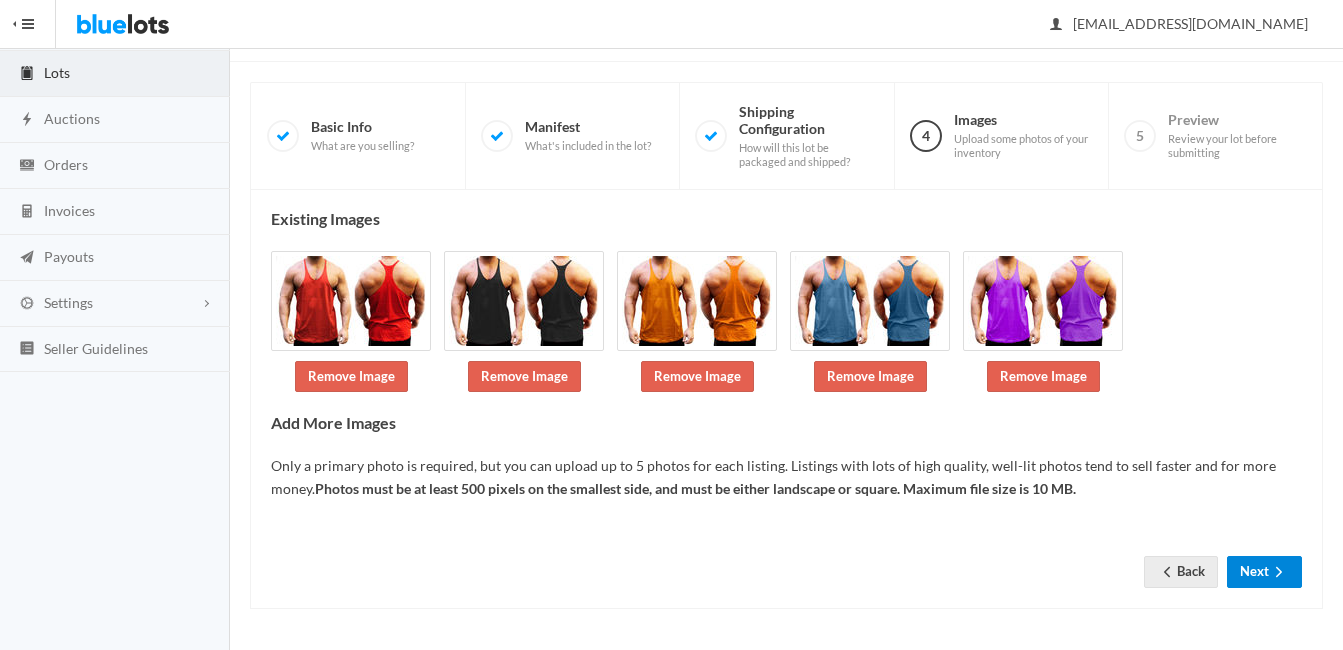 click on "Next" at bounding box center (1264, 571) 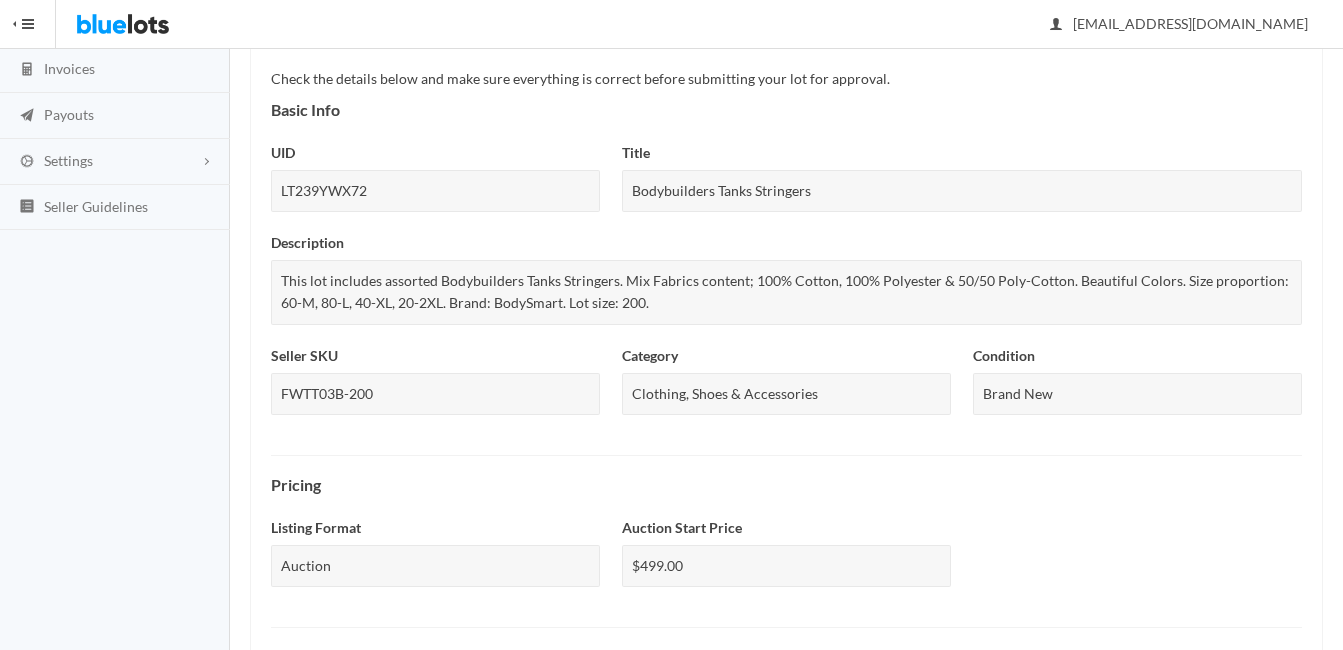 scroll, scrollTop: 829, scrollLeft: 0, axis: vertical 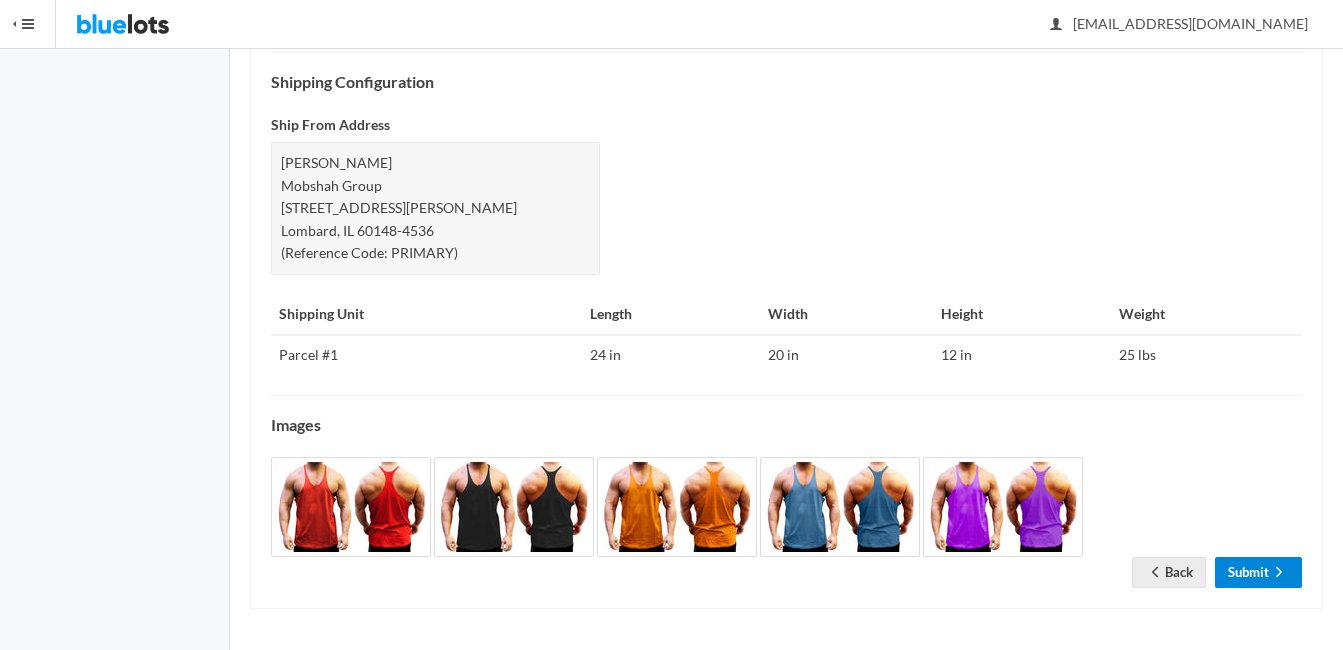 drag, startPoint x: 0, startPoint y: 0, endPoint x: 1254, endPoint y: 564, distance: 1374.9952 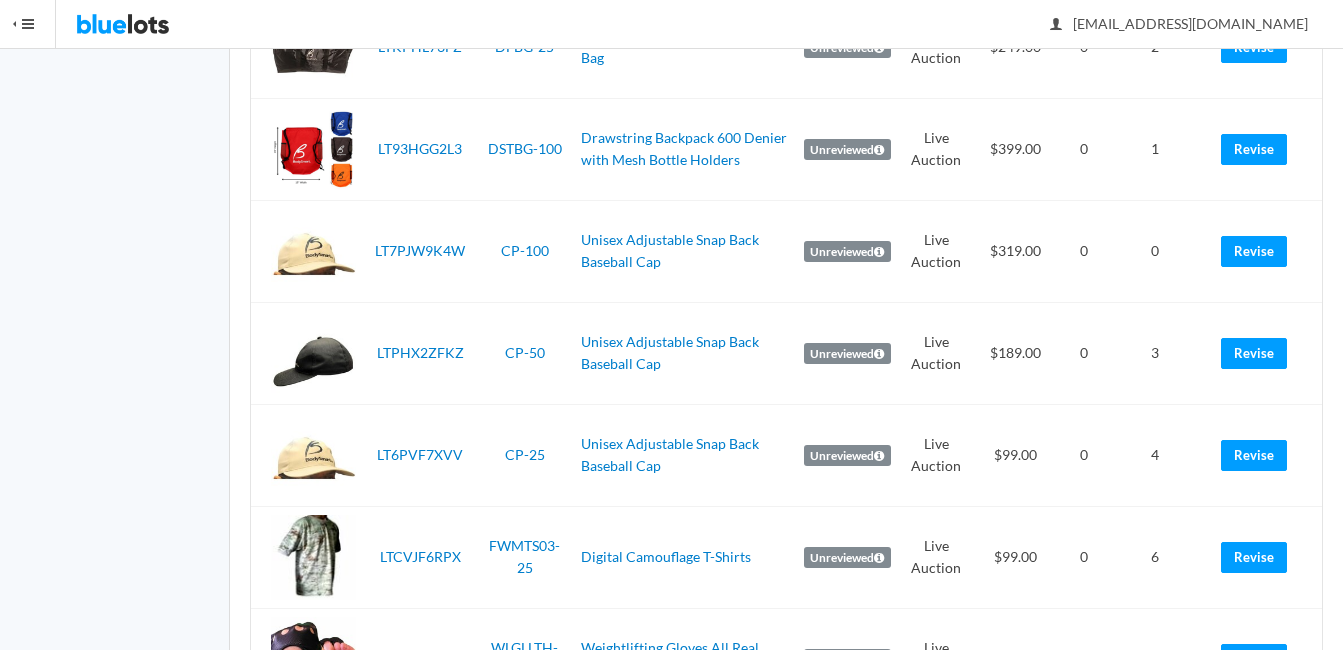 scroll, scrollTop: 5016, scrollLeft: 0, axis: vertical 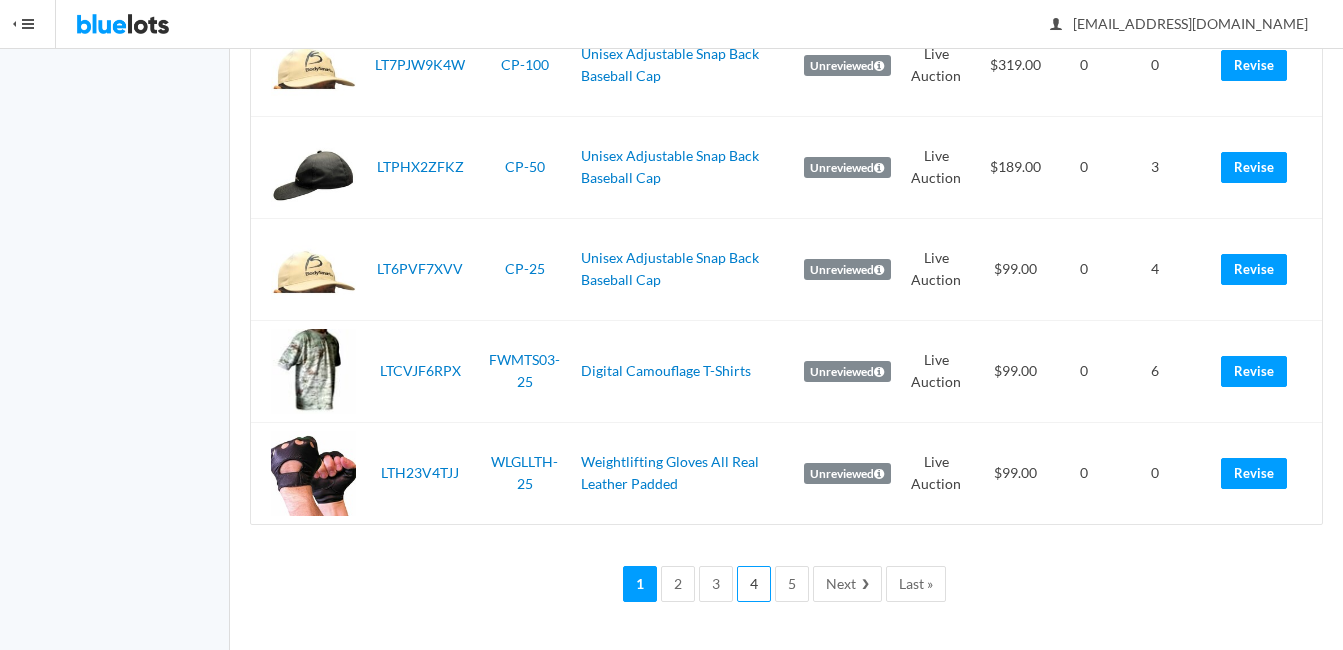 click on "4" at bounding box center [754, 584] 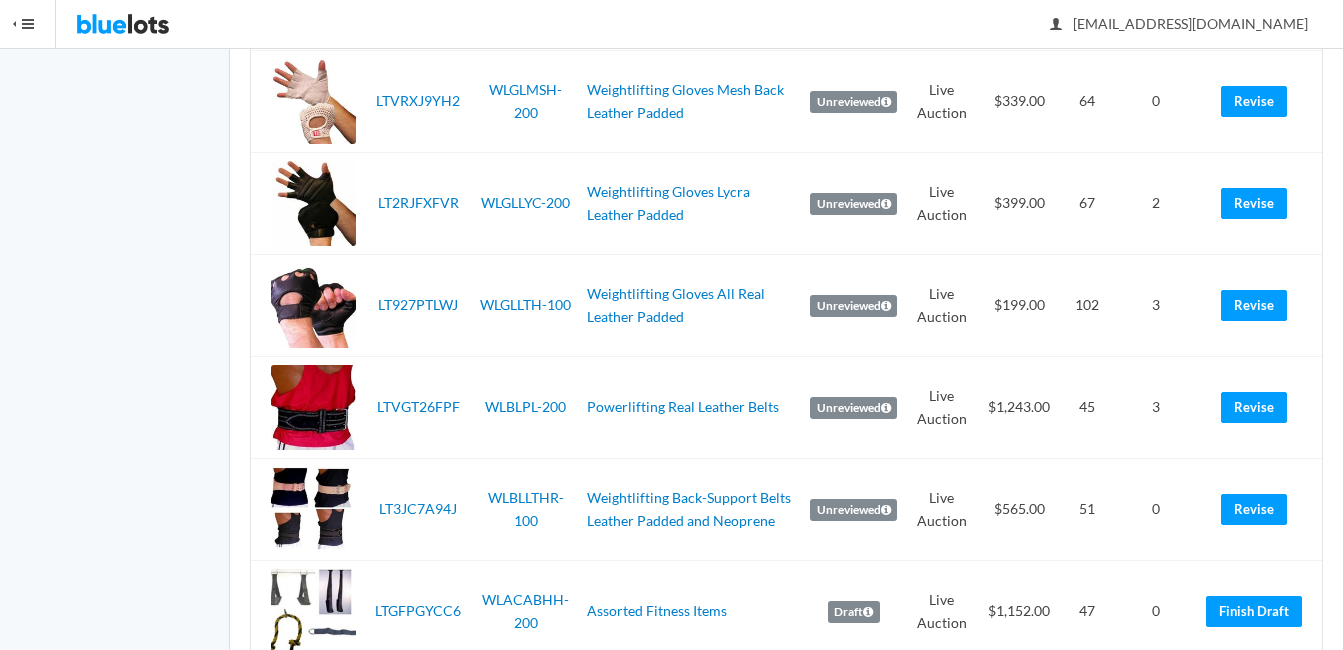 scroll, scrollTop: 0, scrollLeft: 0, axis: both 